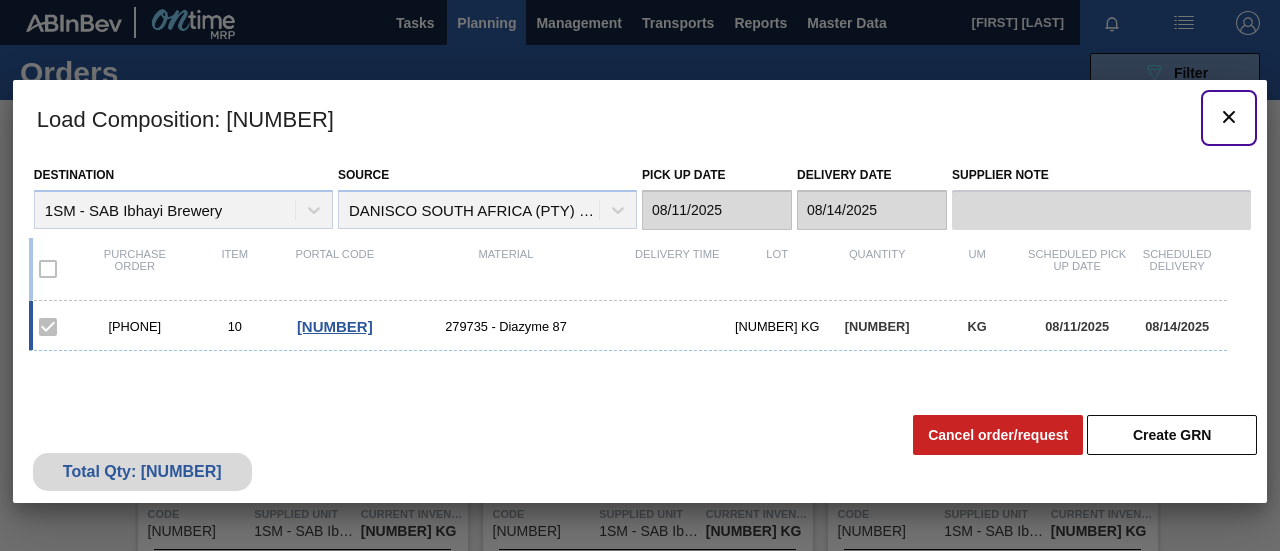 scroll, scrollTop: 0, scrollLeft: 0, axis: both 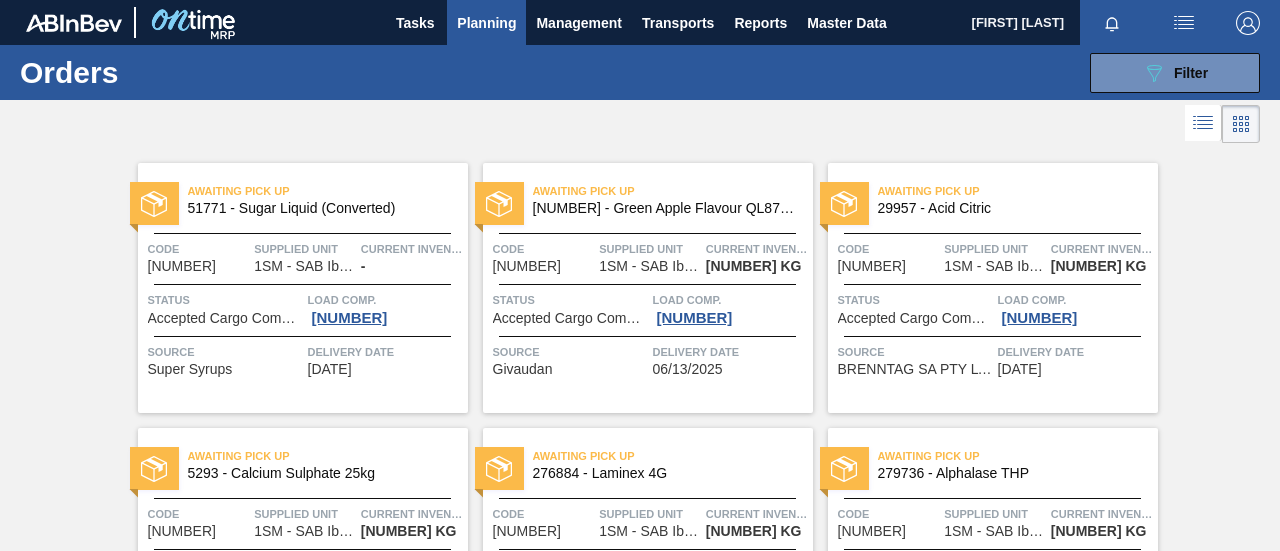 click on "Planning" at bounding box center (486, 23) 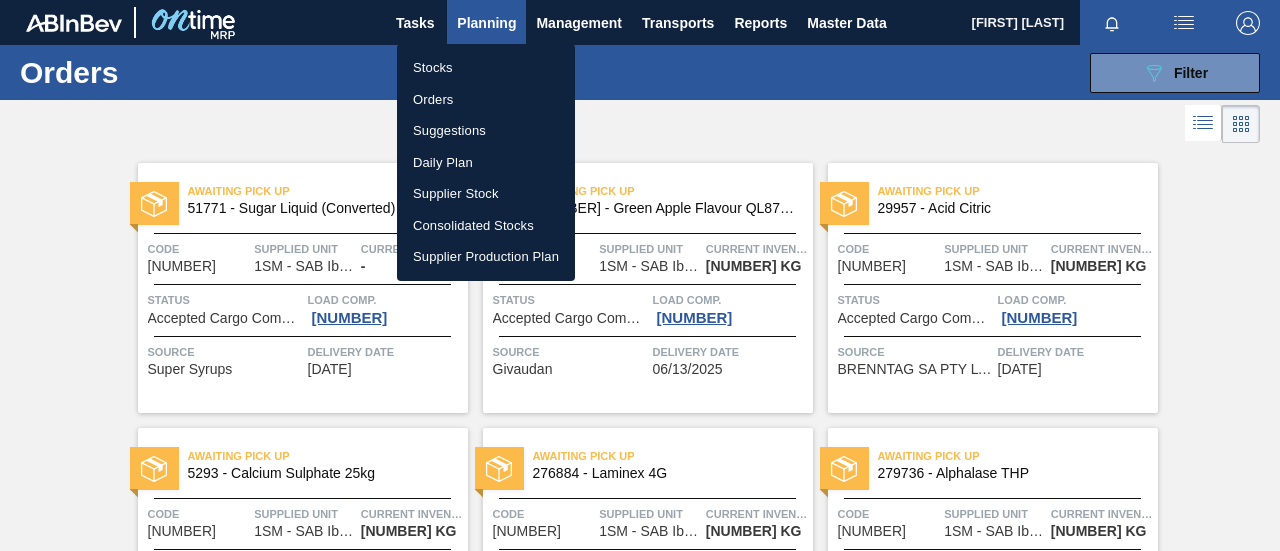 click on "Stocks" at bounding box center (486, 68) 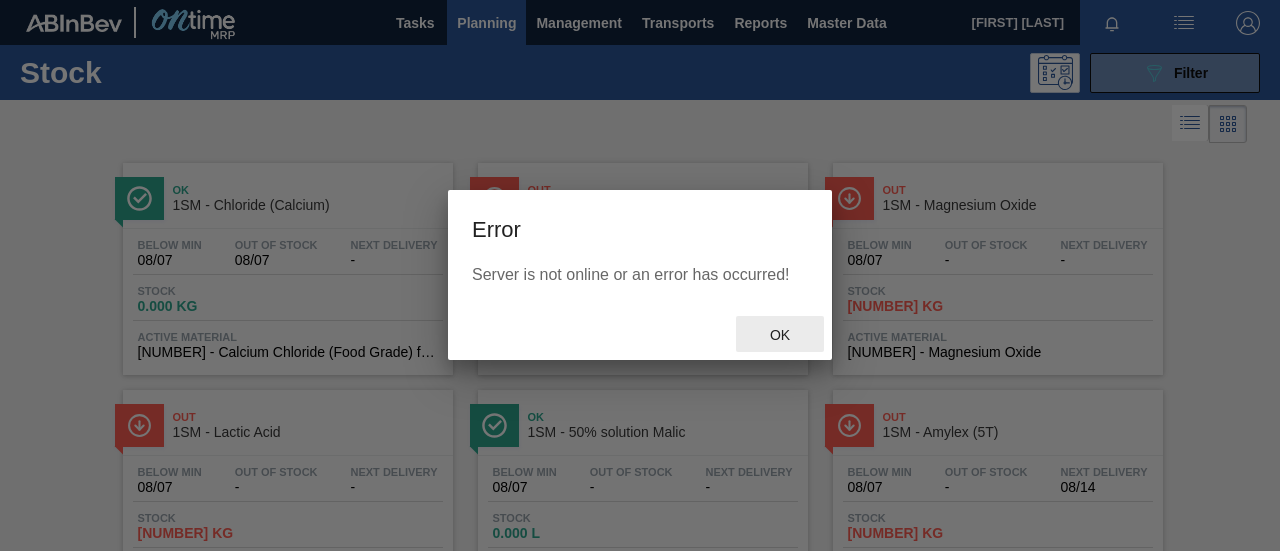 click on "Ok" at bounding box center (780, 335) 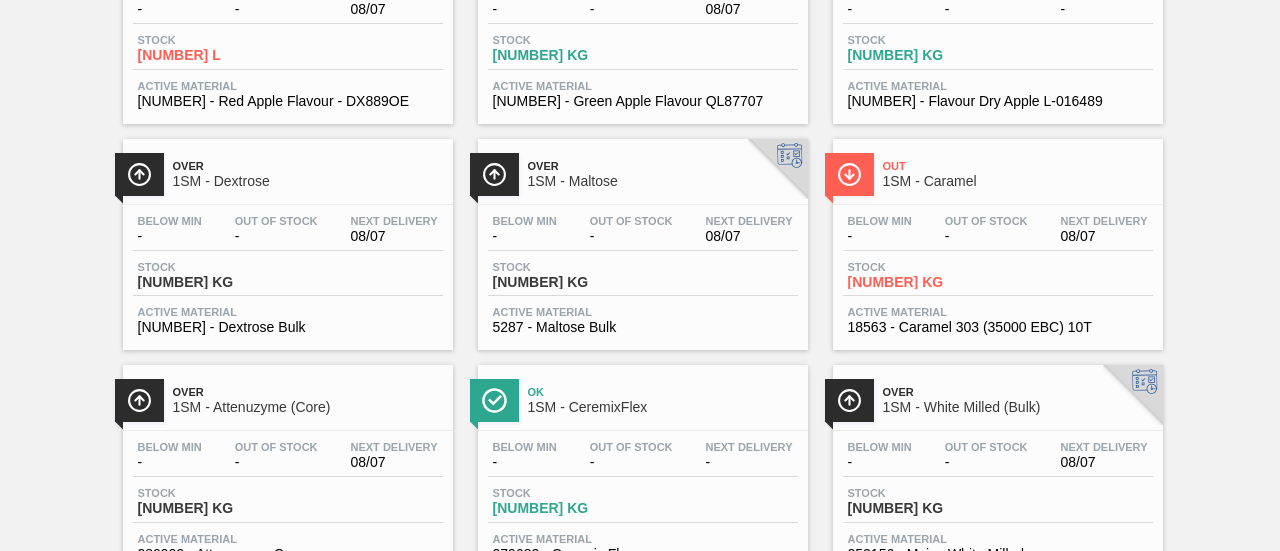 scroll, scrollTop: 1156, scrollLeft: 0, axis: vertical 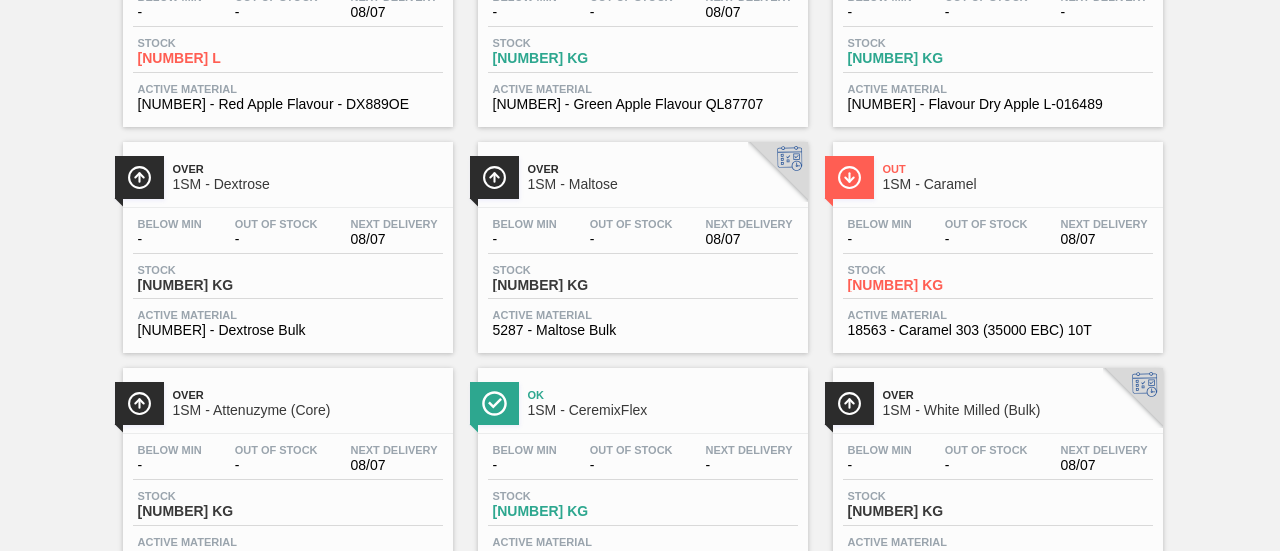click on "[NUMBER] KG" at bounding box center [563, 285] 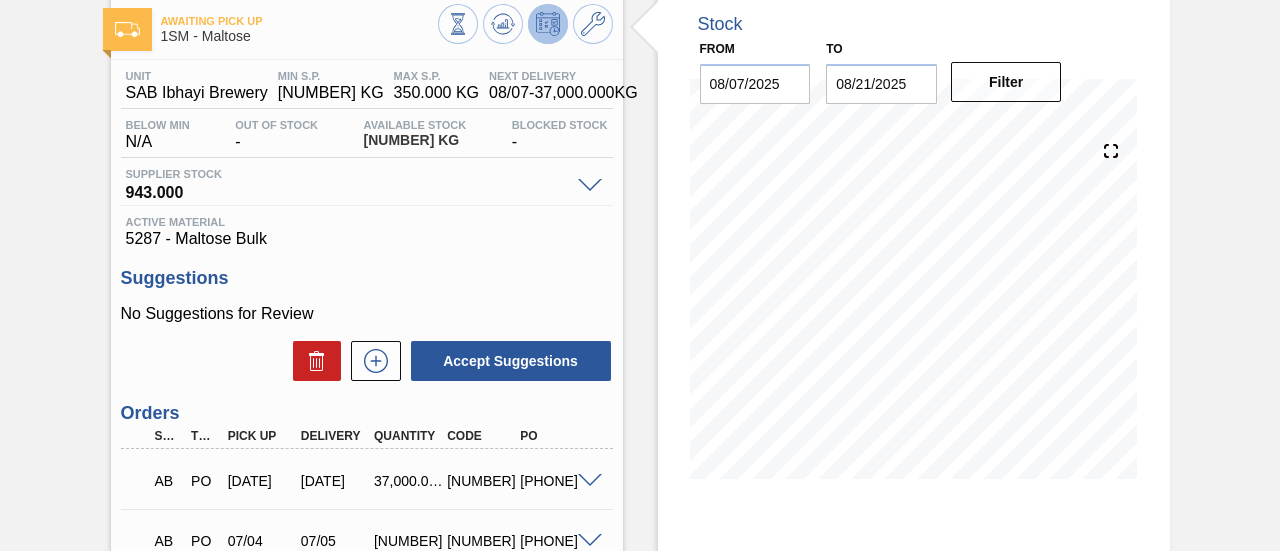 scroll, scrollTop: 300, scrollLeft: 0, axis: vertical 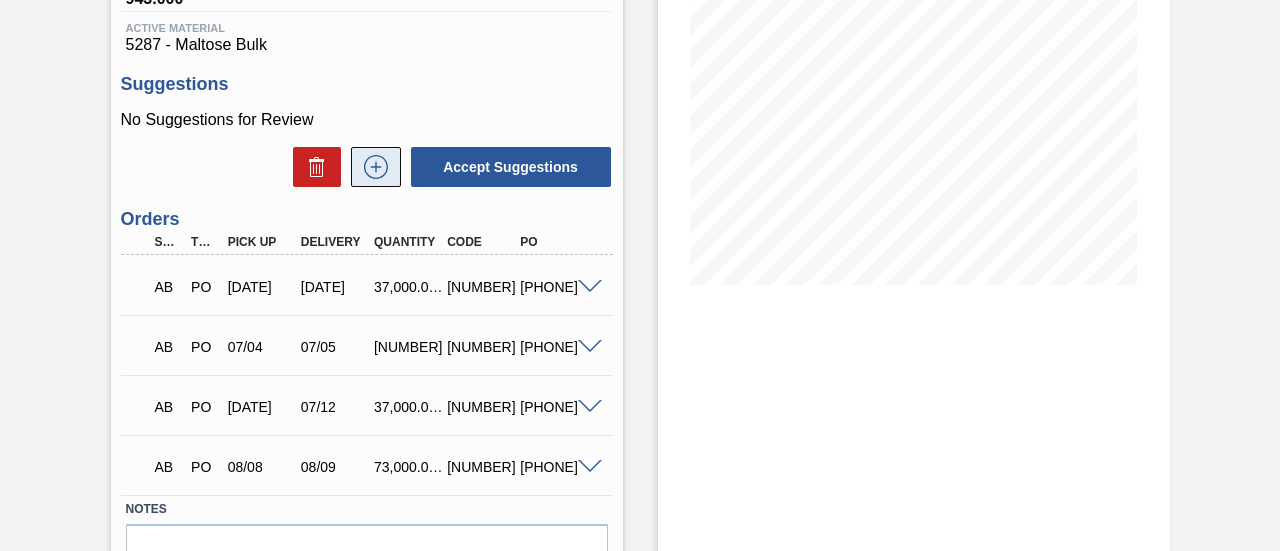 click 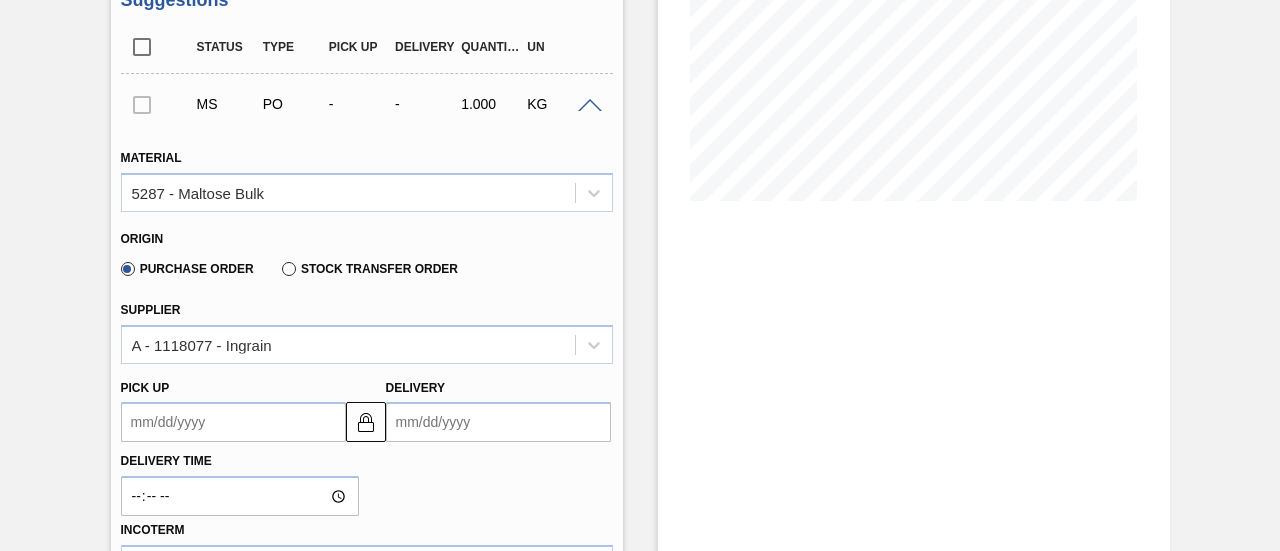 scroll, scrollTop: 500, scrollLeft: 0, axis: vertical 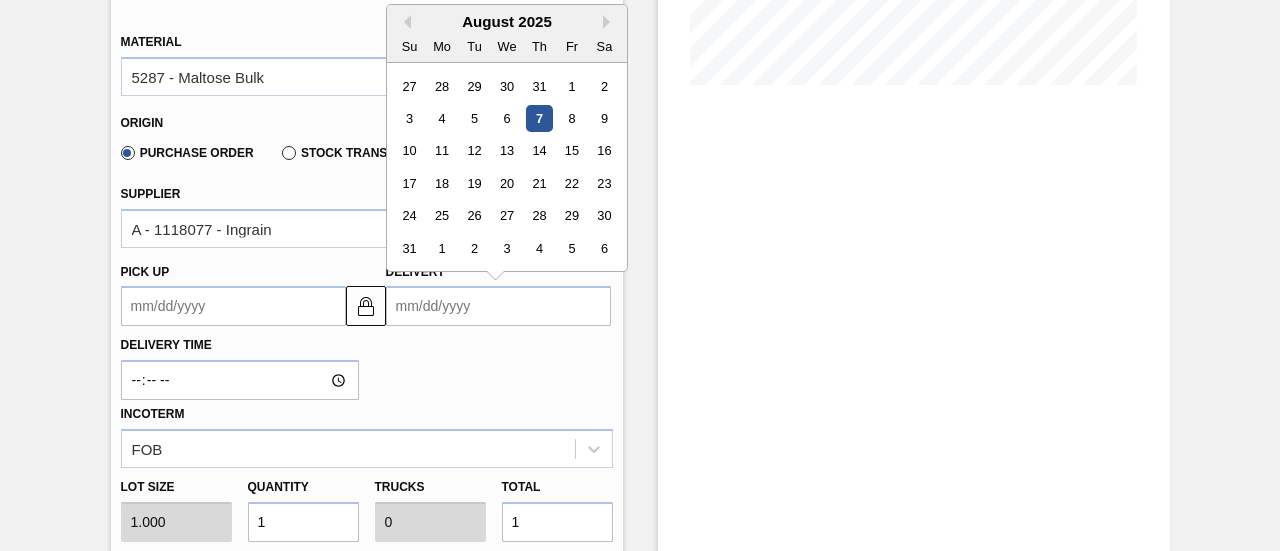 click on "Delivery" at bounding box center (498, 306) 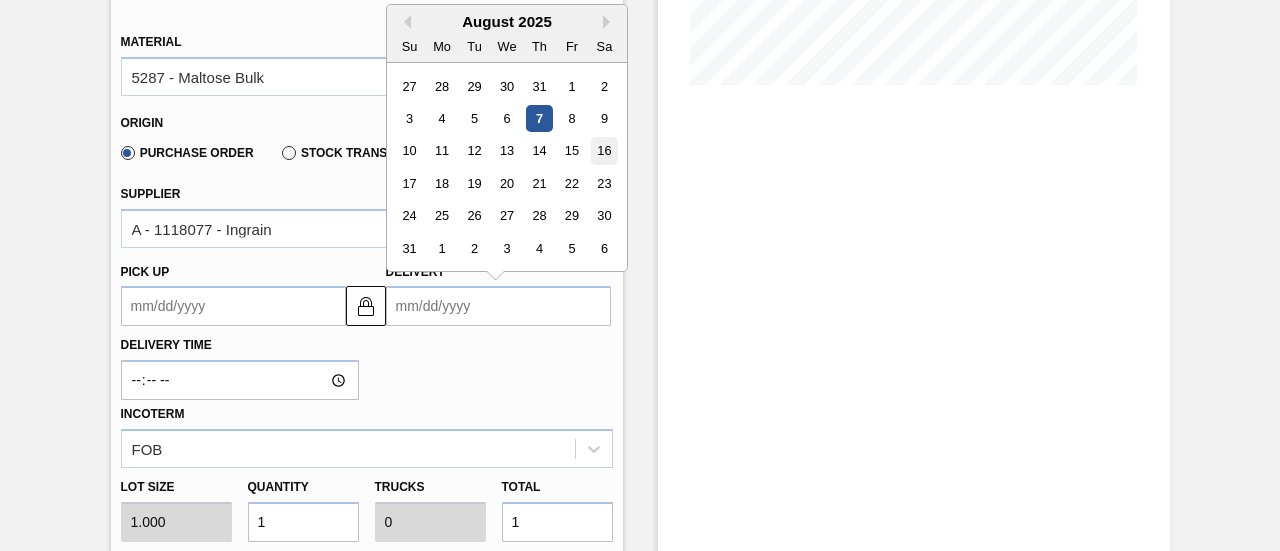 click on "16" at bounding box center (603, 151) 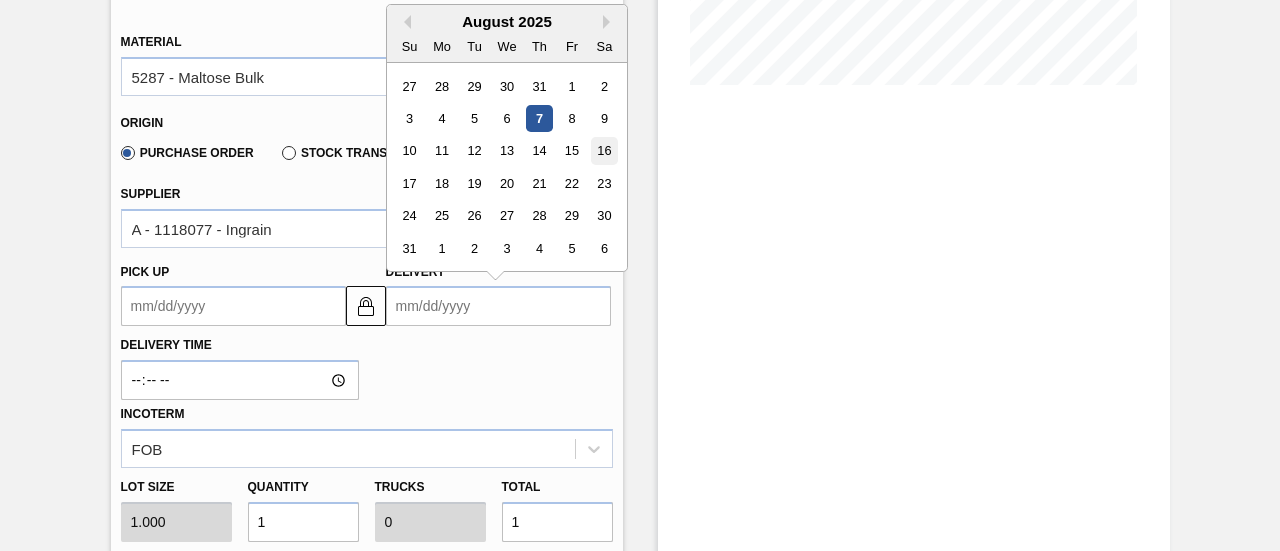 type on "08/15/2025" 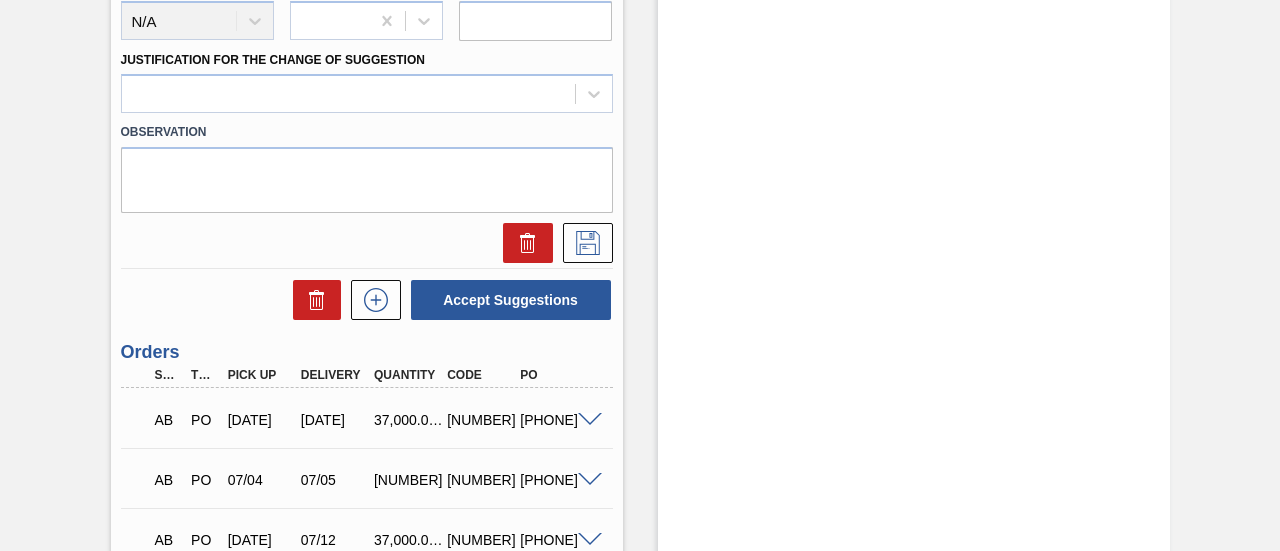 scroll, scrollTop: 1100, scrollLeft: 0, axis: vertical 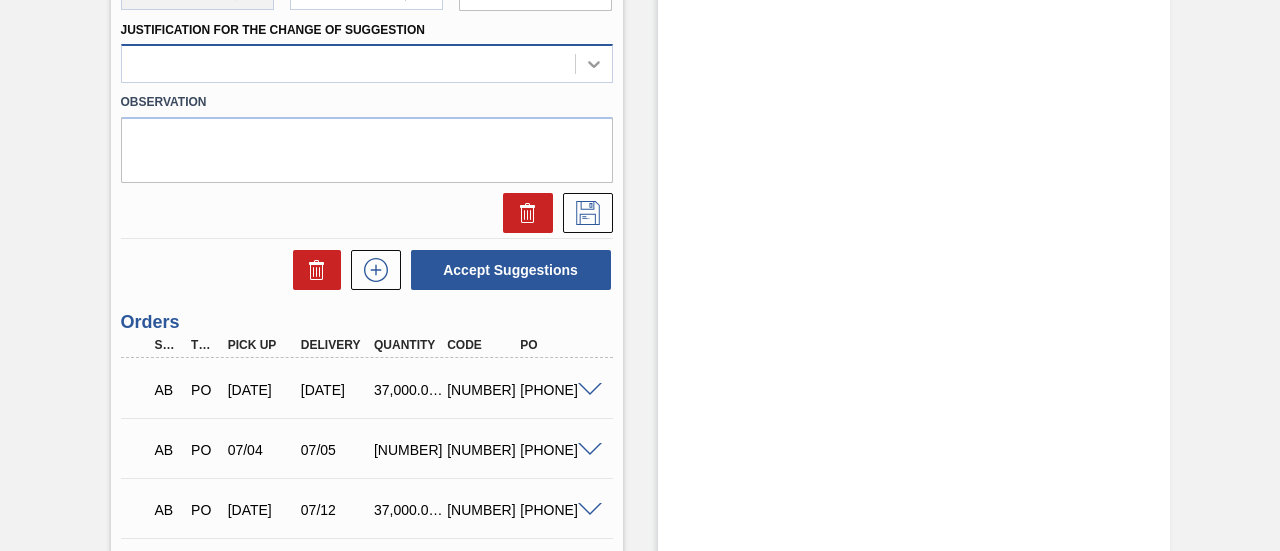 click 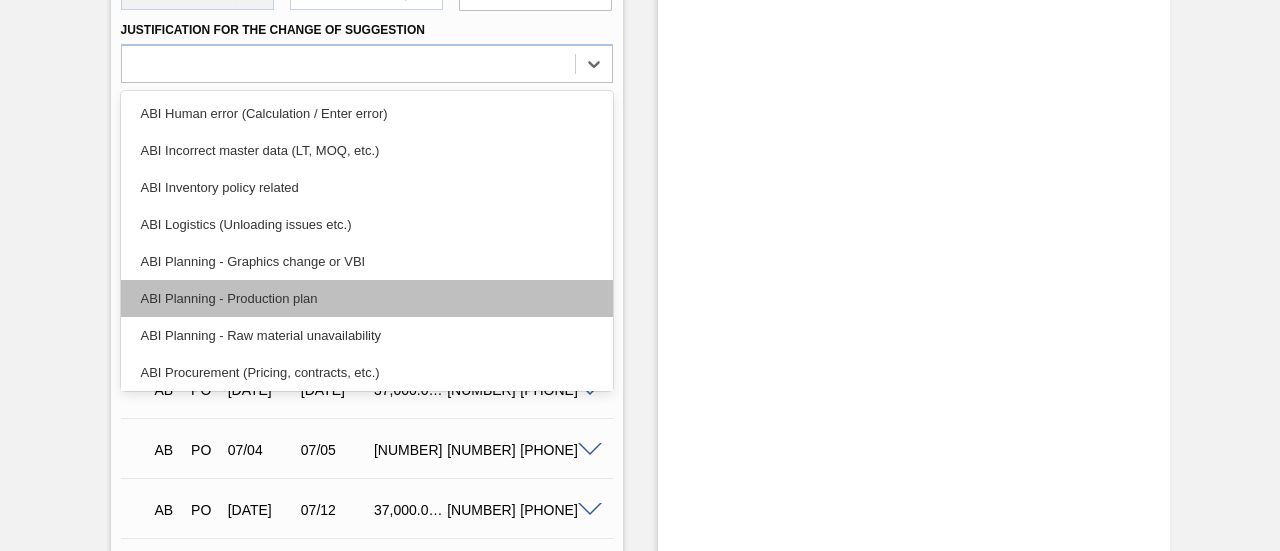 click on "ABI Planning - Production plan" at bounding box center (367, 298) 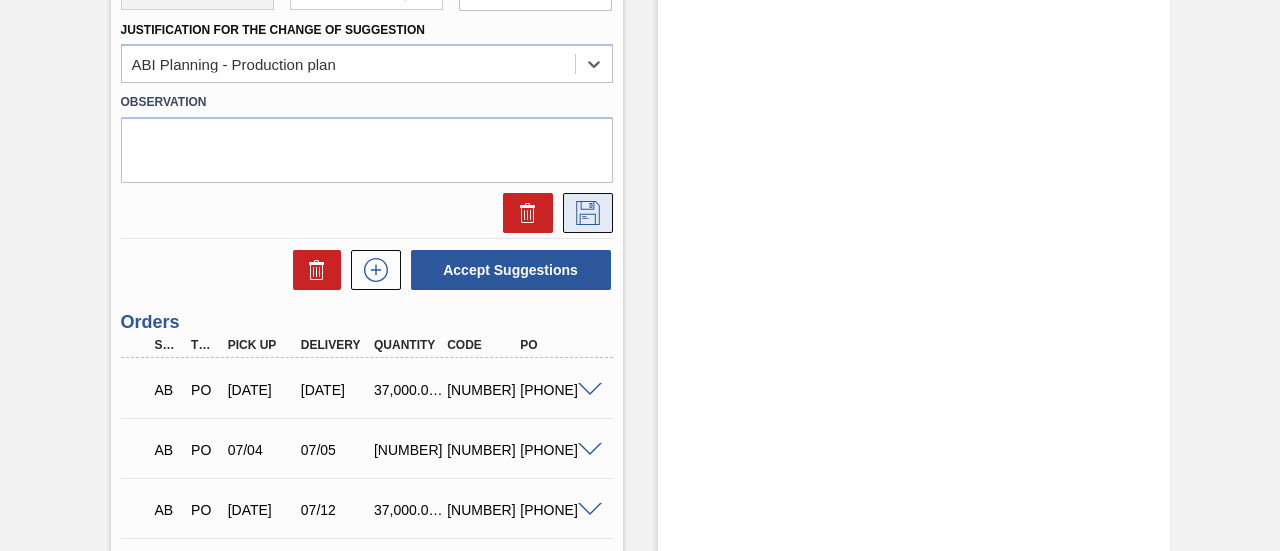 click 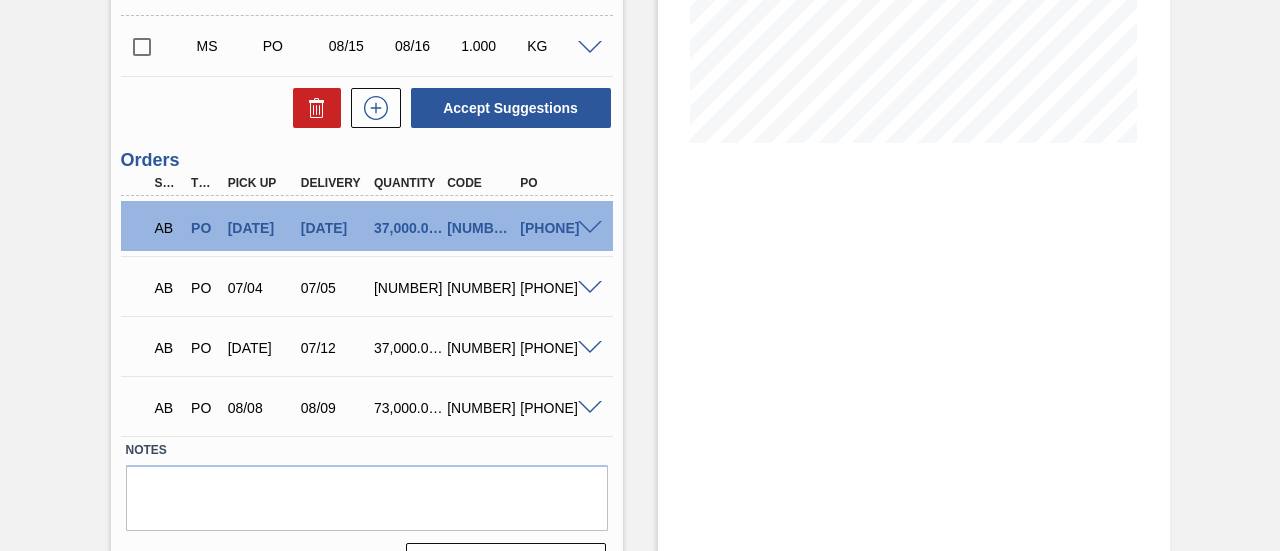 scroll, scrollTop: 292, scrollLeft: 0, axis: vertical 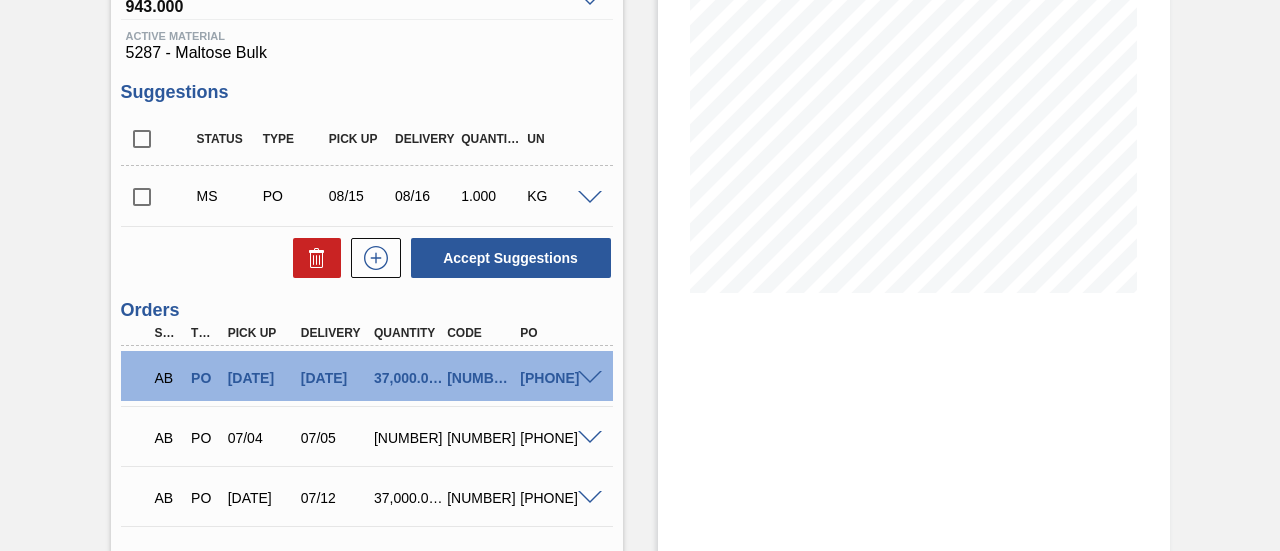 click at bounding box center (590, 198) 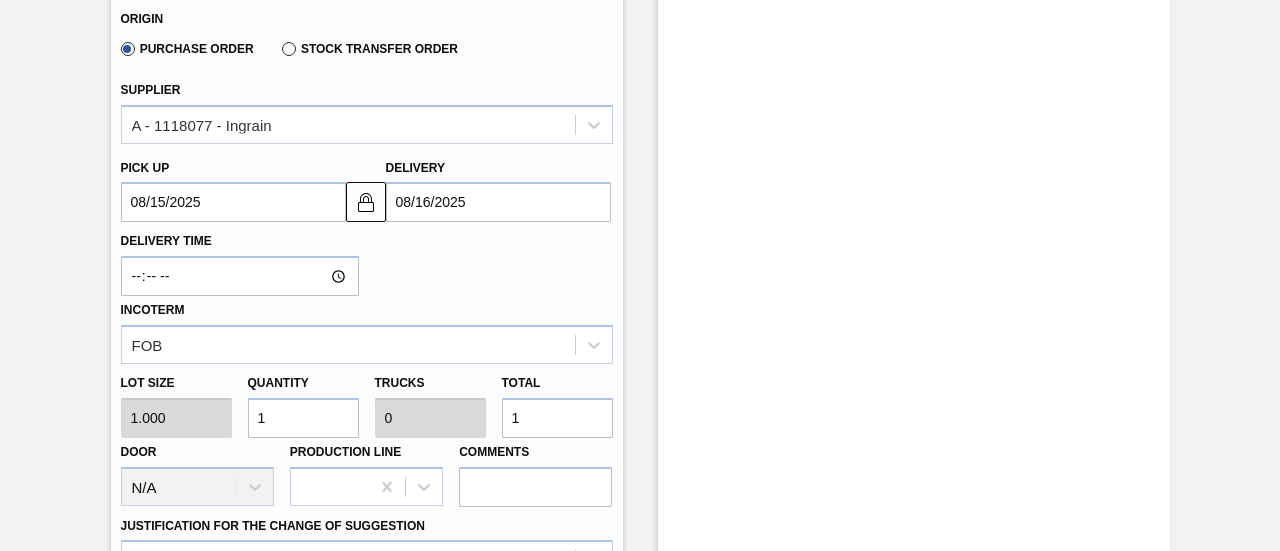 scroll, scrollTop: 792, scrollLeft: 0, axis: vertical 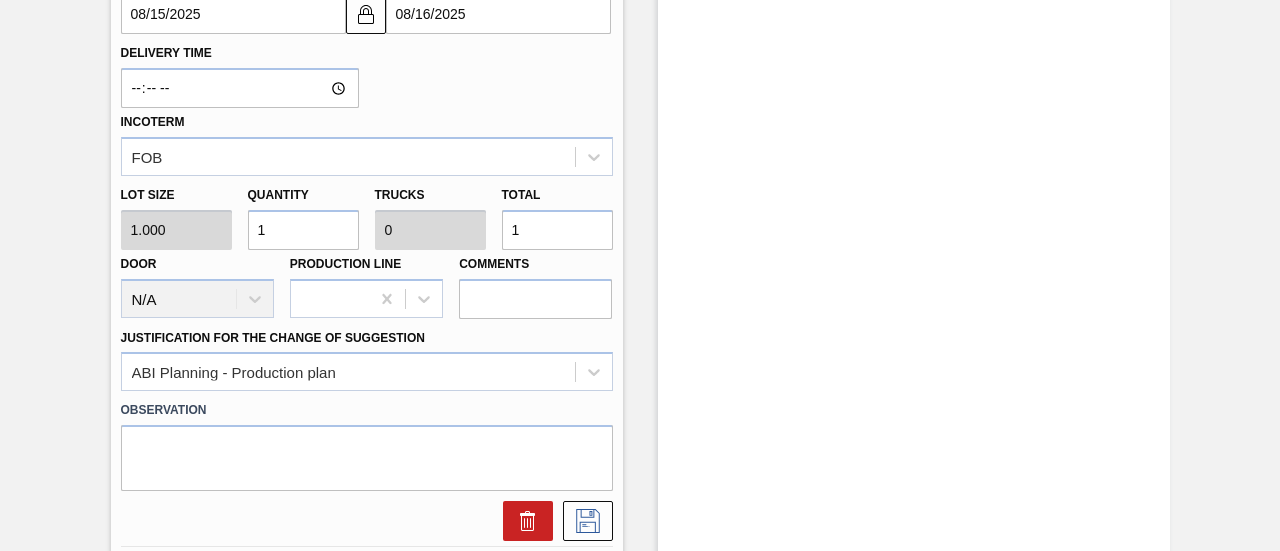 click on "Lot size [NUMBER] Quantity [NUMBER] Trucks [NUMBER] Total [NUMBER] Door N/A Production Line Comments" at bounding box center [367, 247] 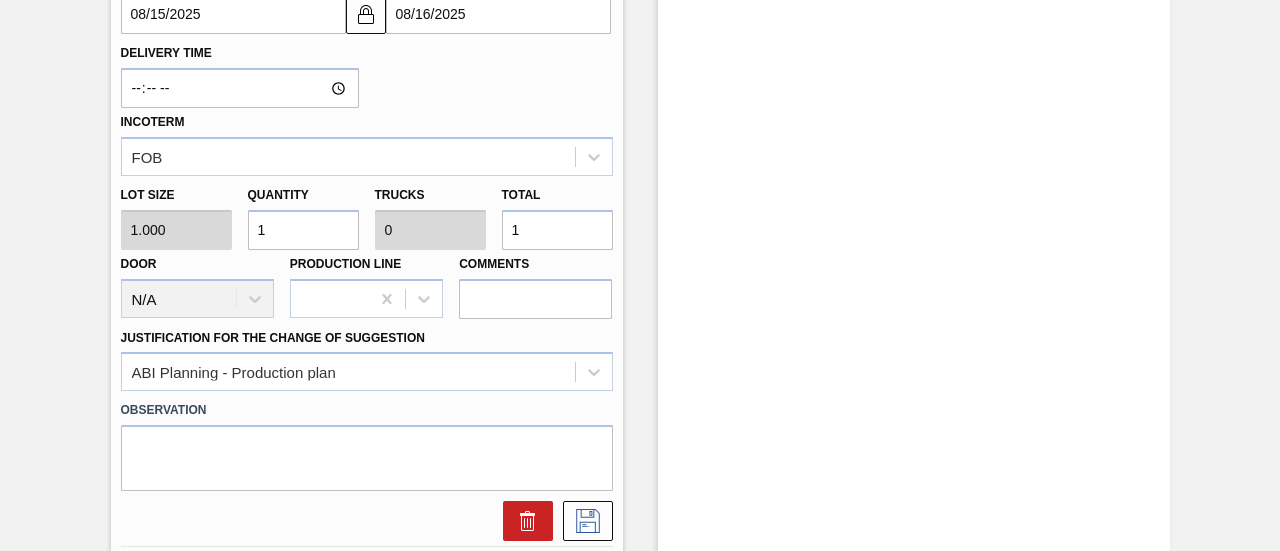 type on "3" 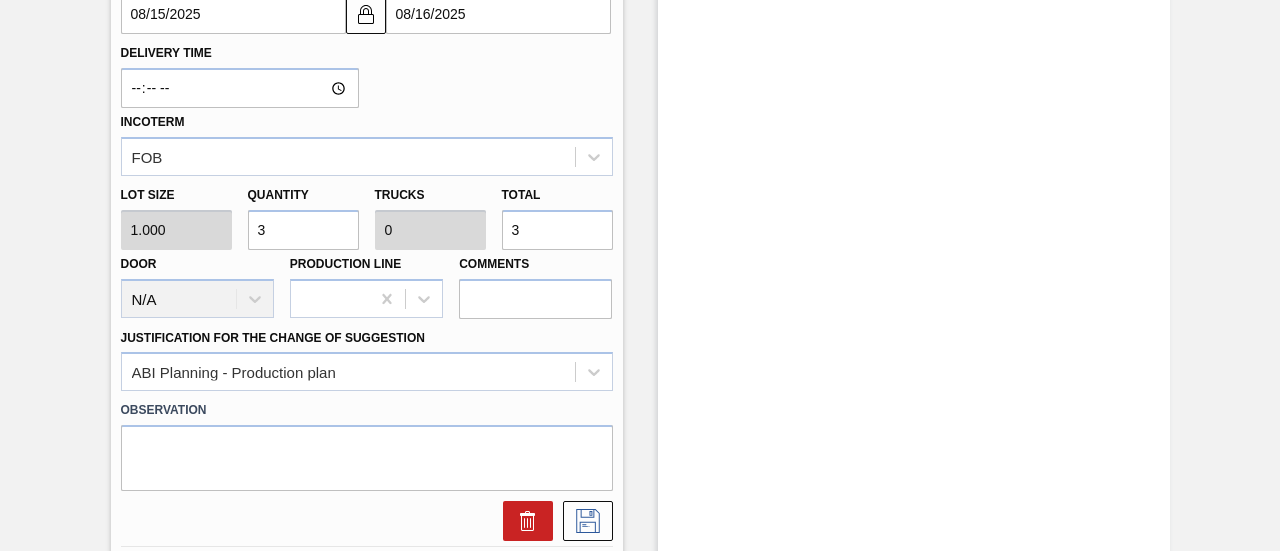 type on "36" 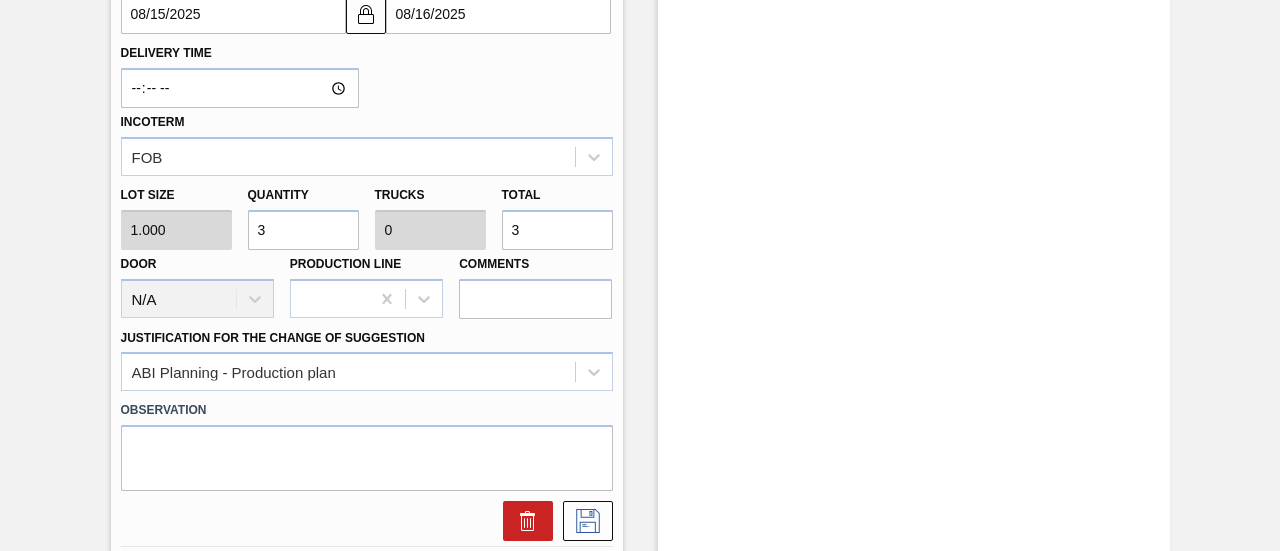 type on "0.002" 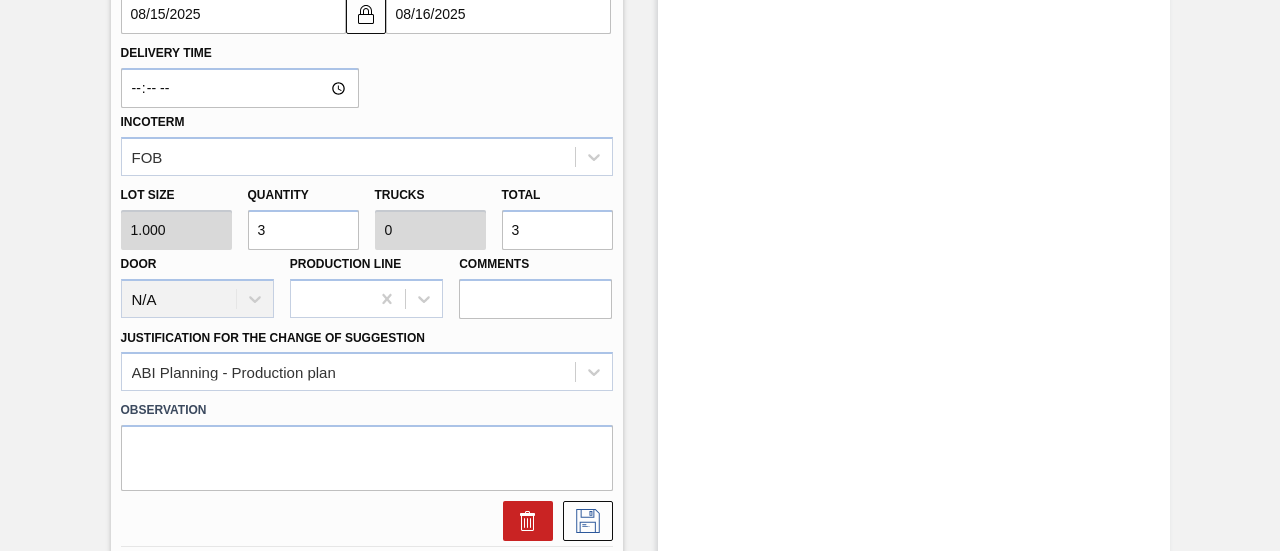 type on "36" 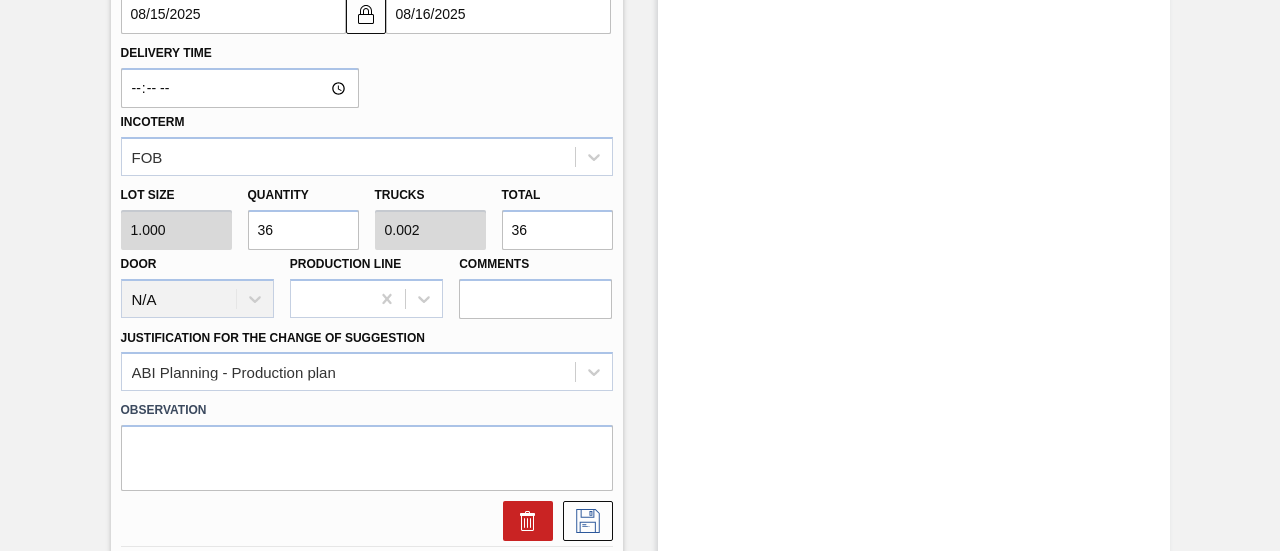 type on "[NUMBER]" 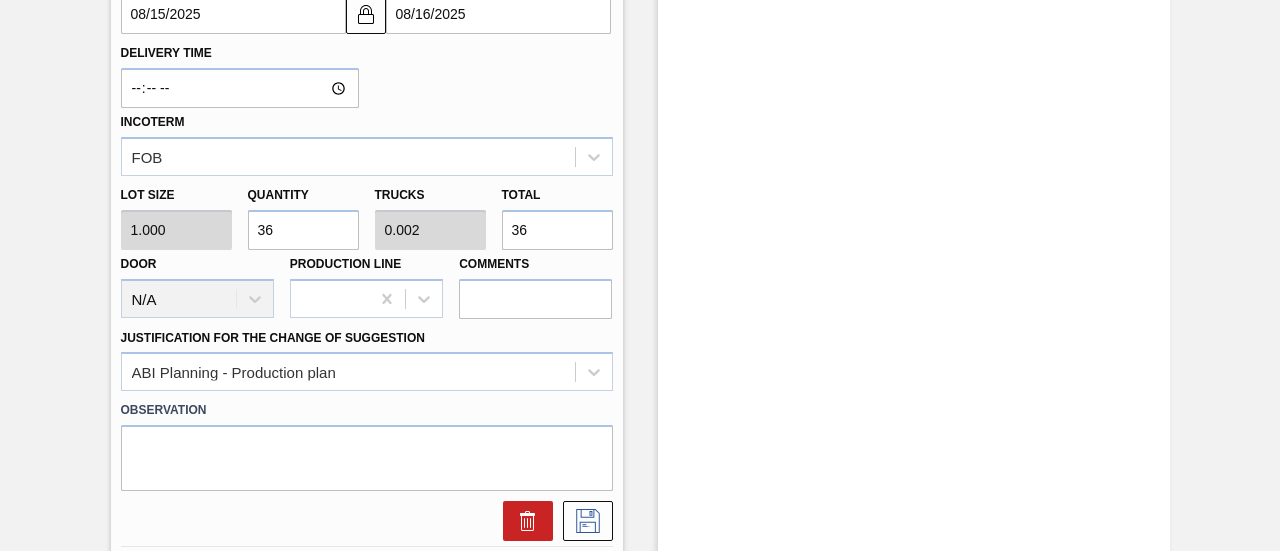 type on "0.016" 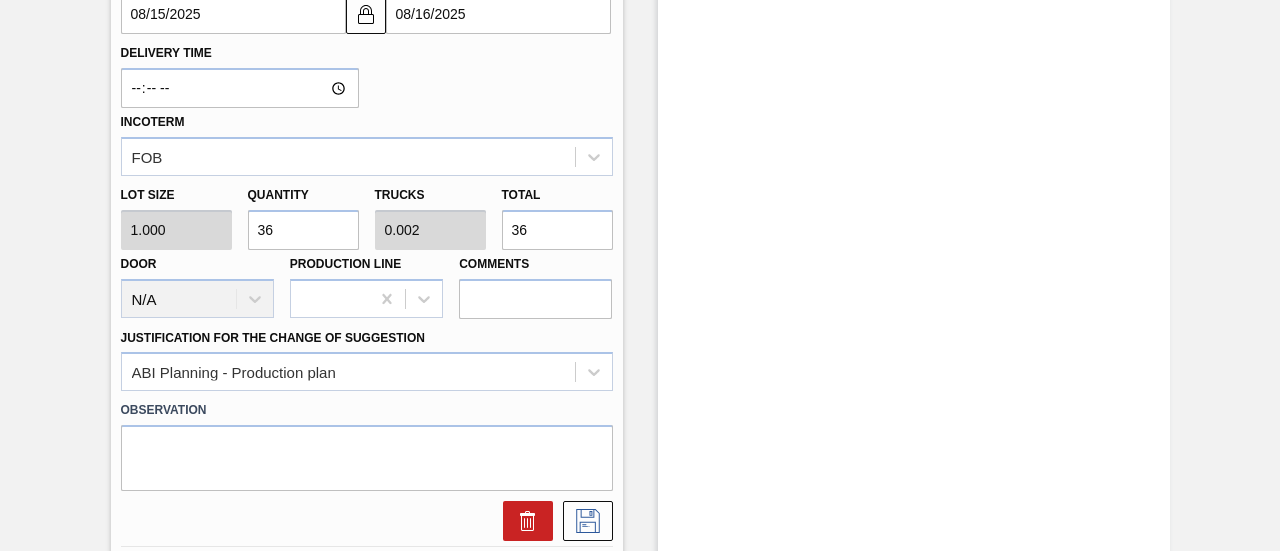 type on "[NUMBER]" 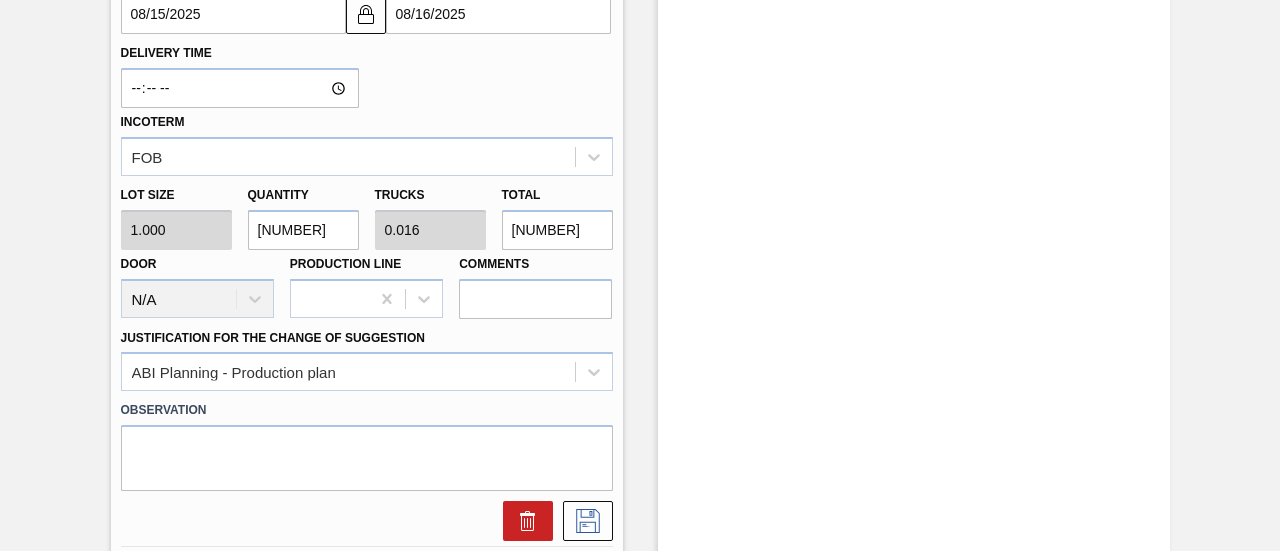 type on "[NUMBER]" 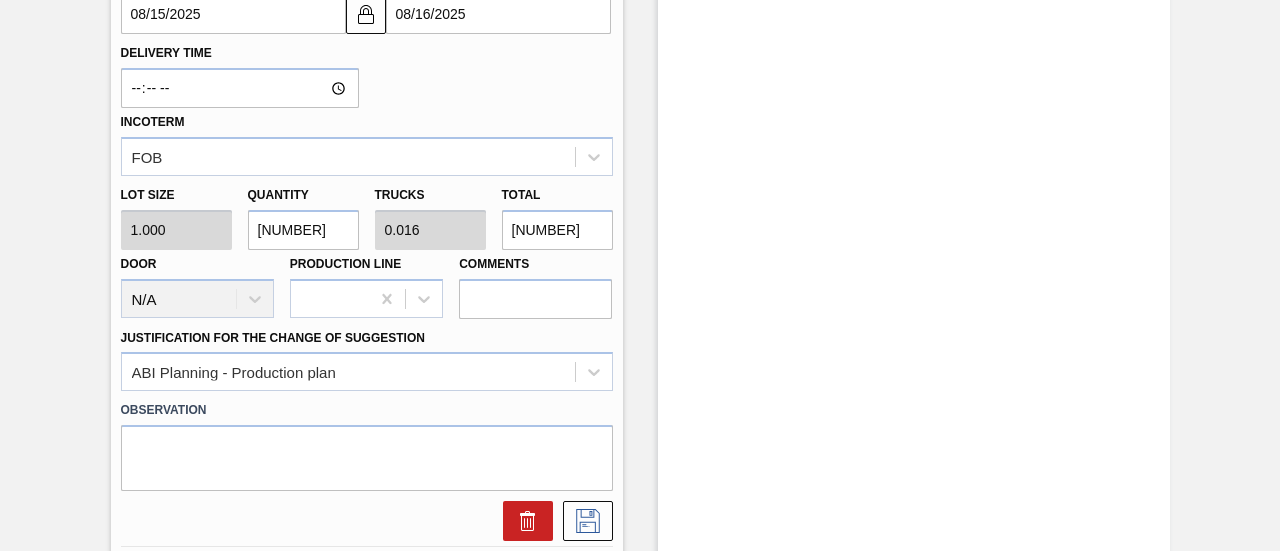 type on "[NUMBER]" 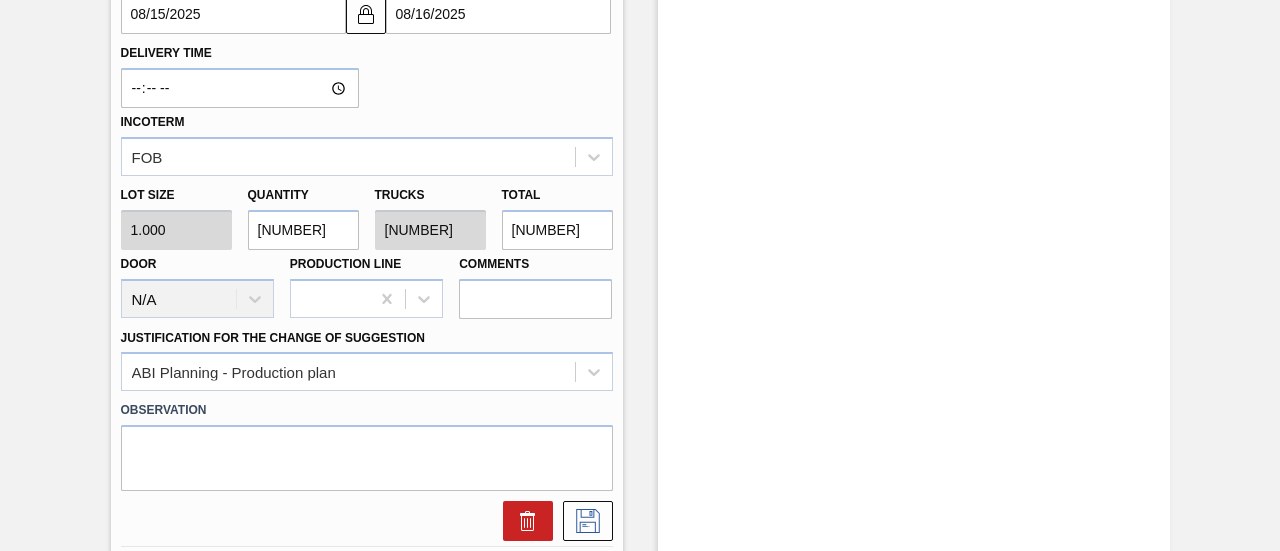 type on "[NUMBER]" 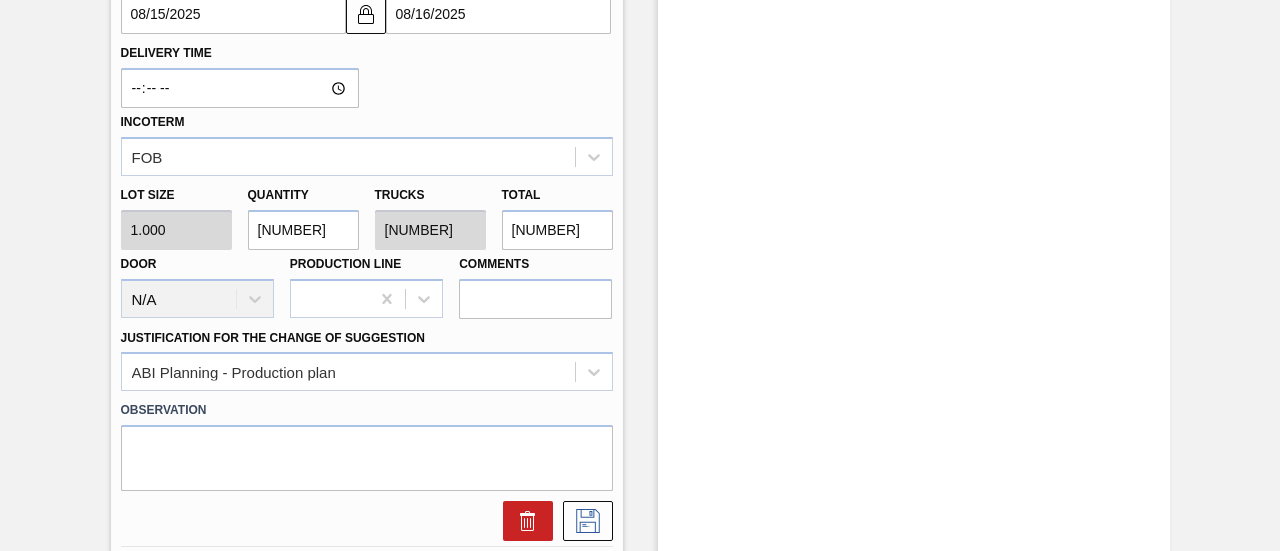 type on "[NUMBER]" 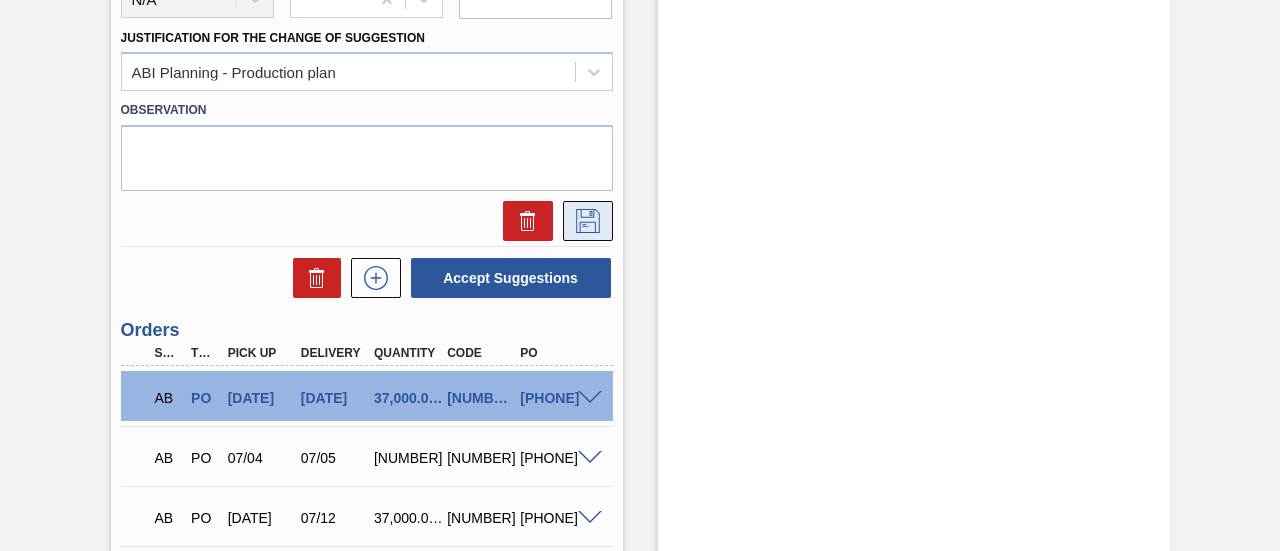 type on "[NUMBER]" 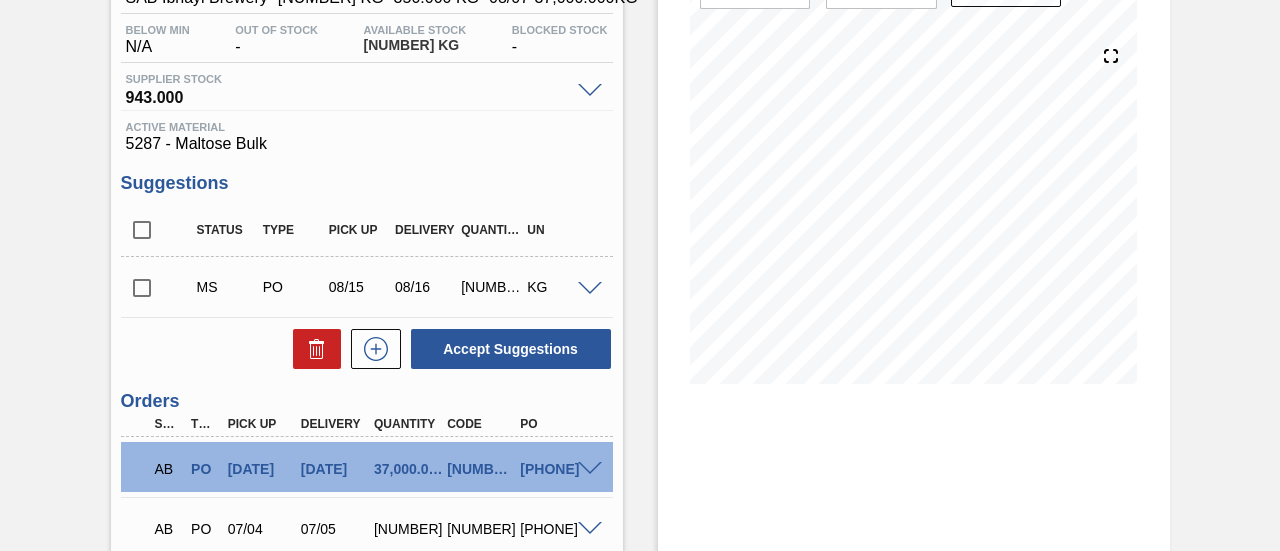 scroll, scrollTop: 192, scrollLeft: 0, axis: vertical 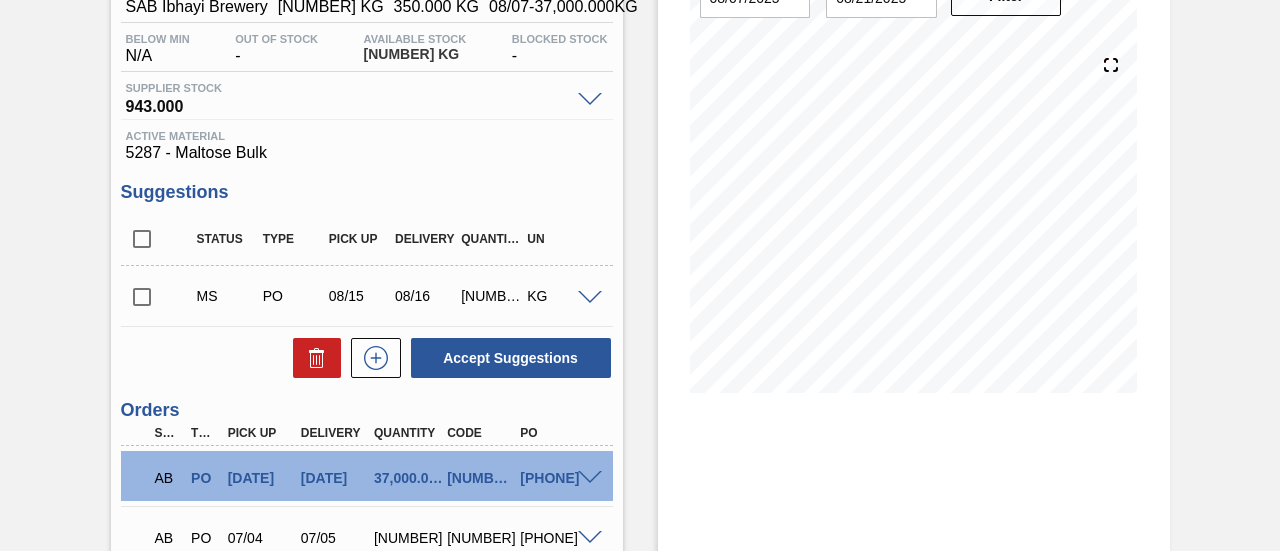 click at bounding box center [142, 297] 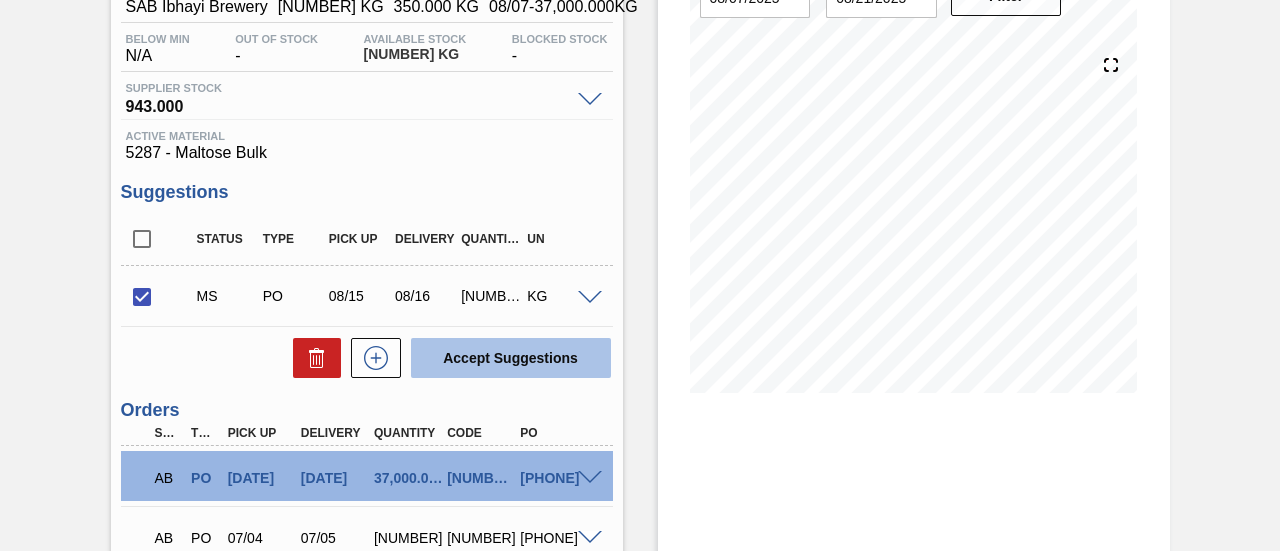 click on "Accept Suggestions" at bounding box center (511, 358) 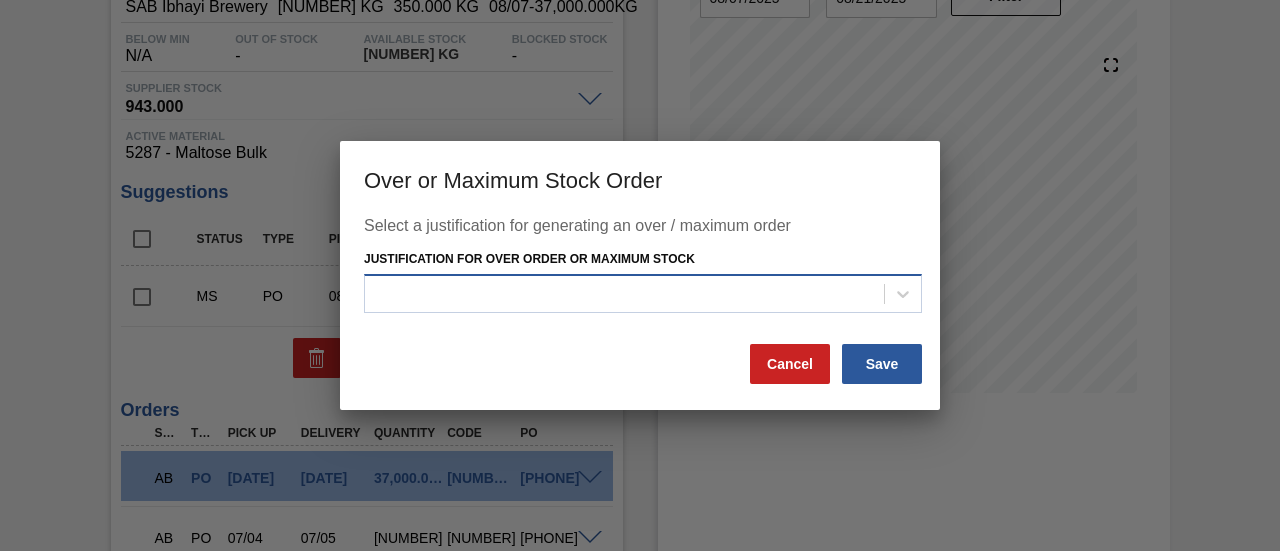 click at bounding box center (624, 293) 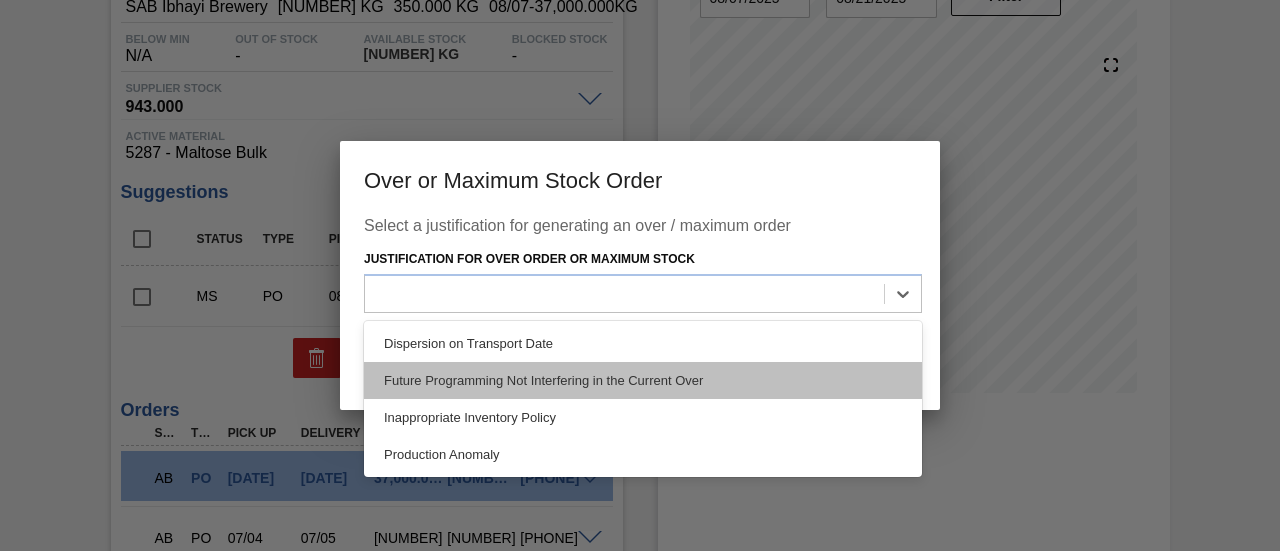 click on "Future Programming Not Interfering in the Current Over" at bounding box center (643, 380) 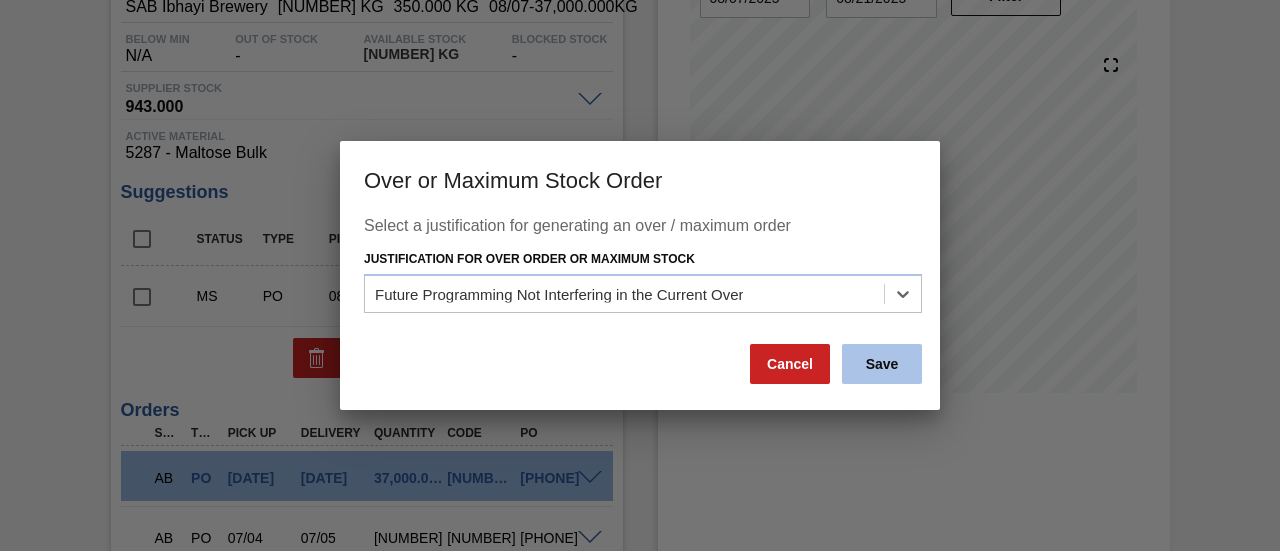 click on "Save" at bounding box center [882, 364] 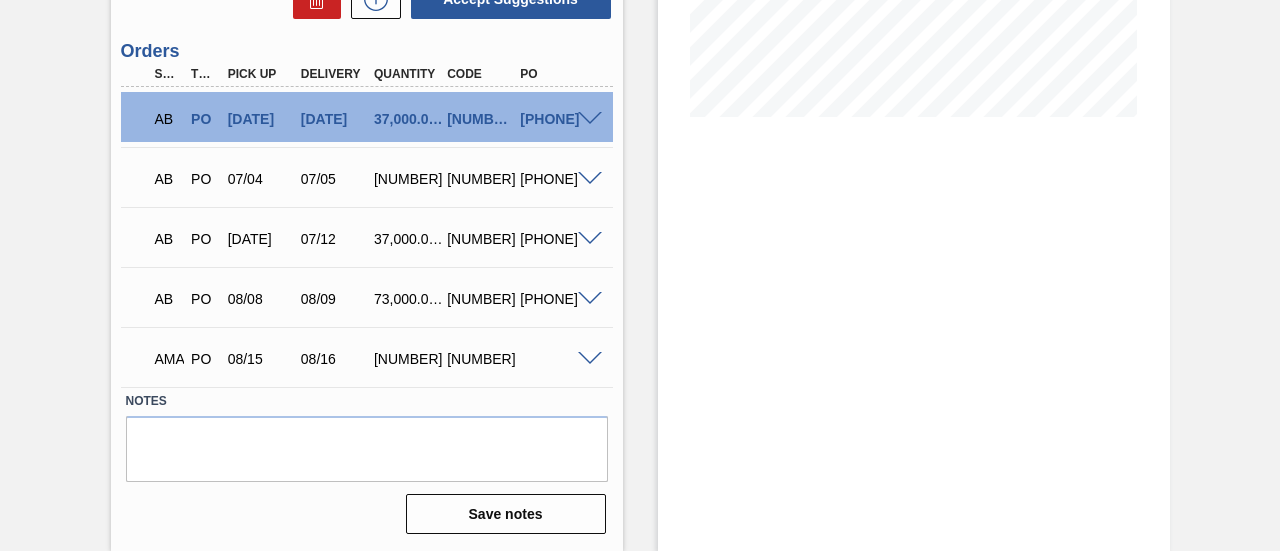 scroll, scrollTop: 470, scrollLeft: 0, axis: vertical 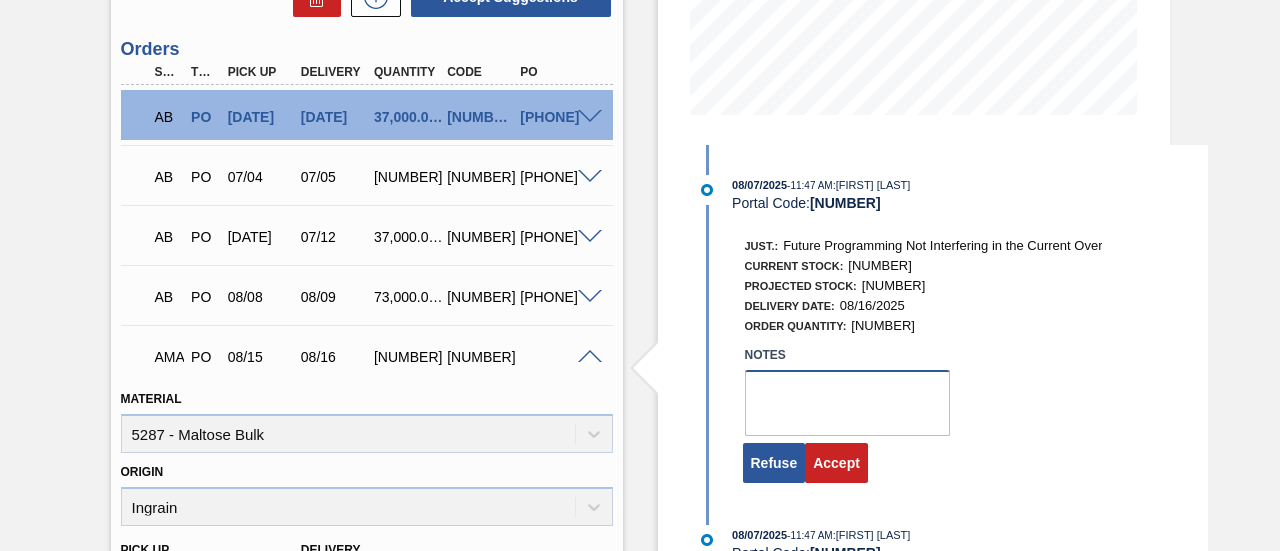 click at bounding box center (847, 403) 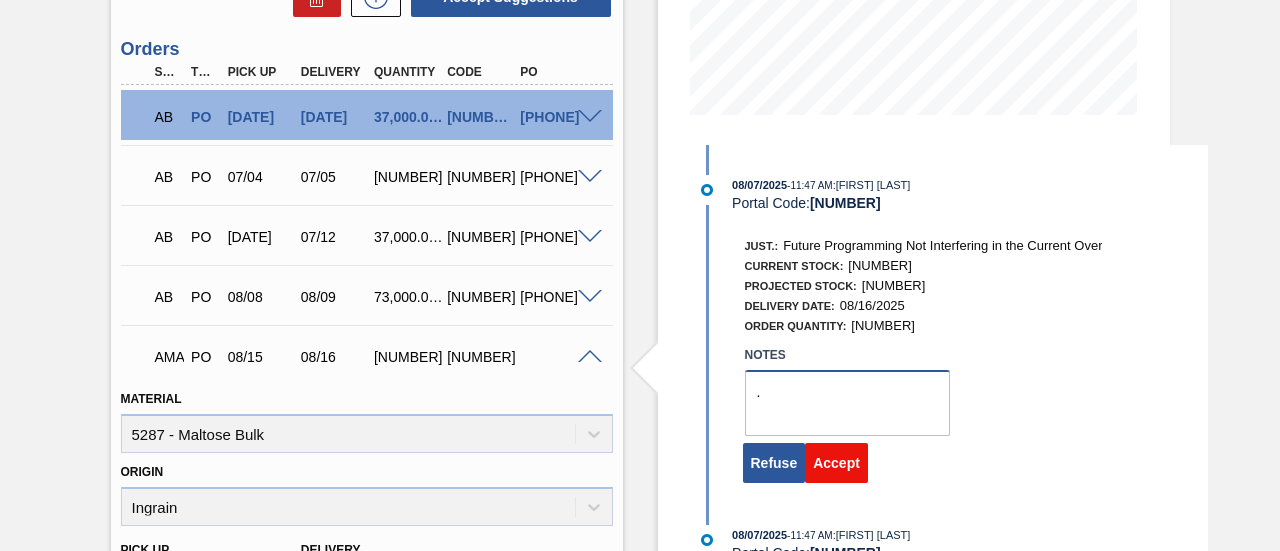 type on "." 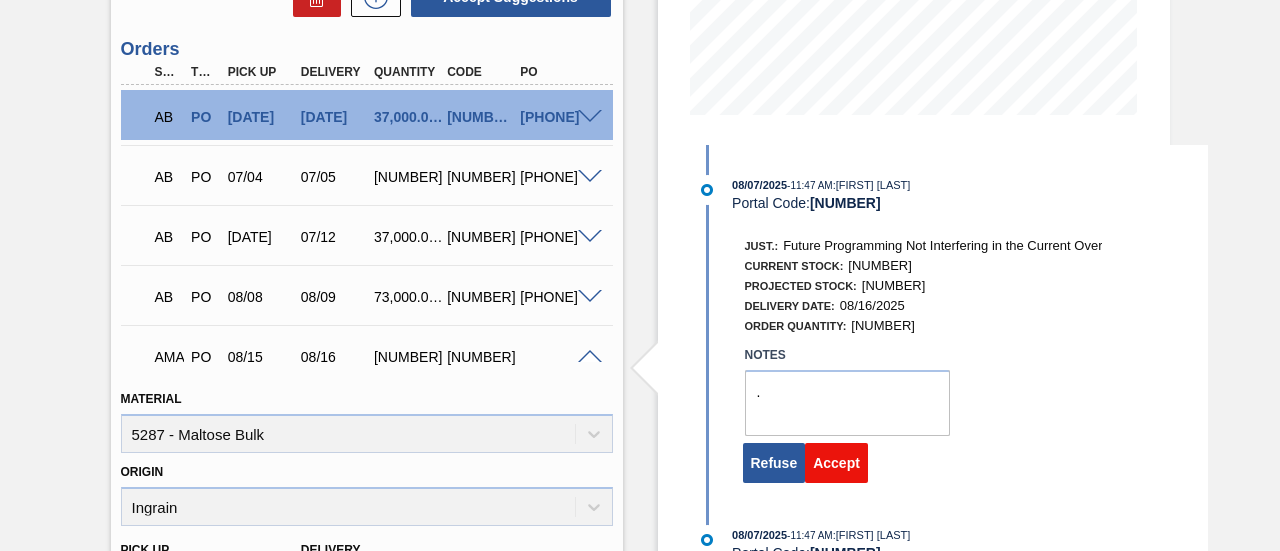 click on "Accept" at bounding box center [836, 463] 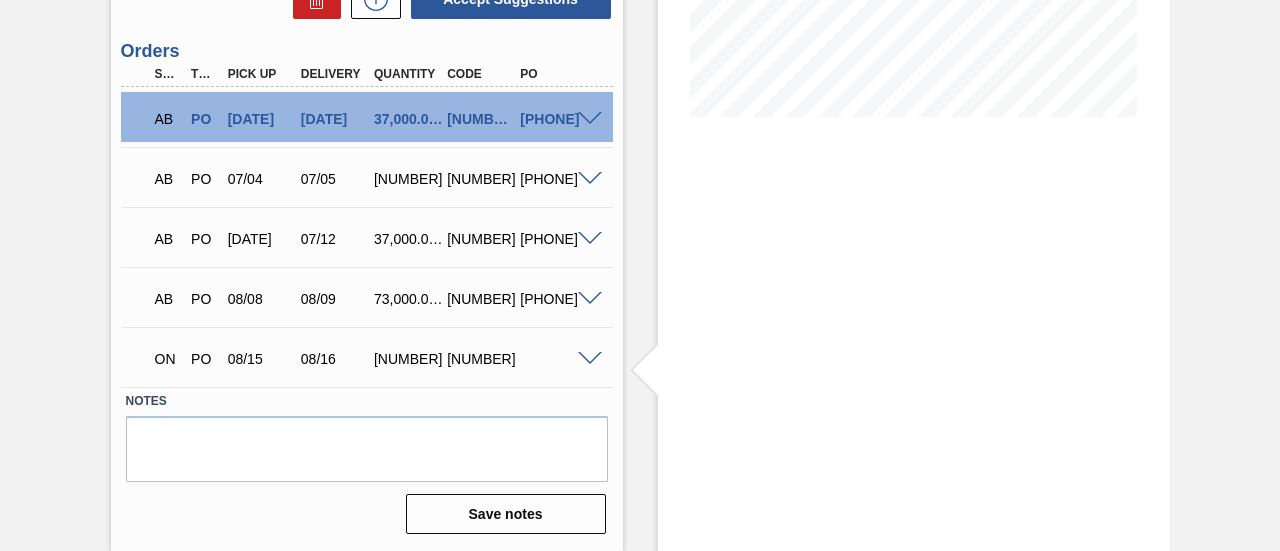 click at bounding box center (590, 359) 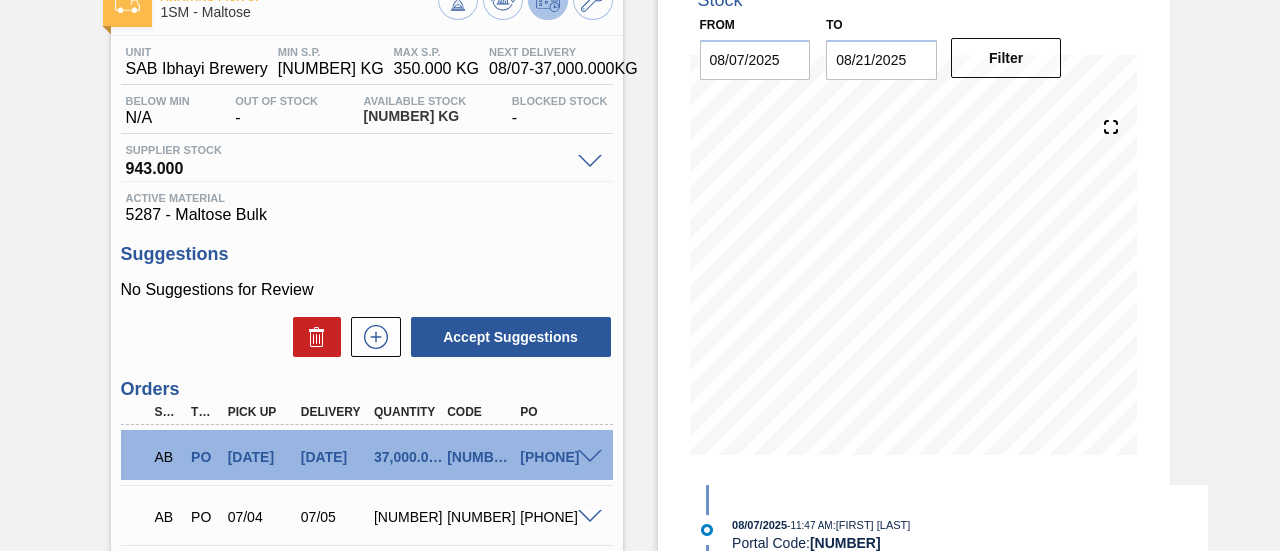 scroll, scrollTop: 0, scrollLeft: 0, axis: both 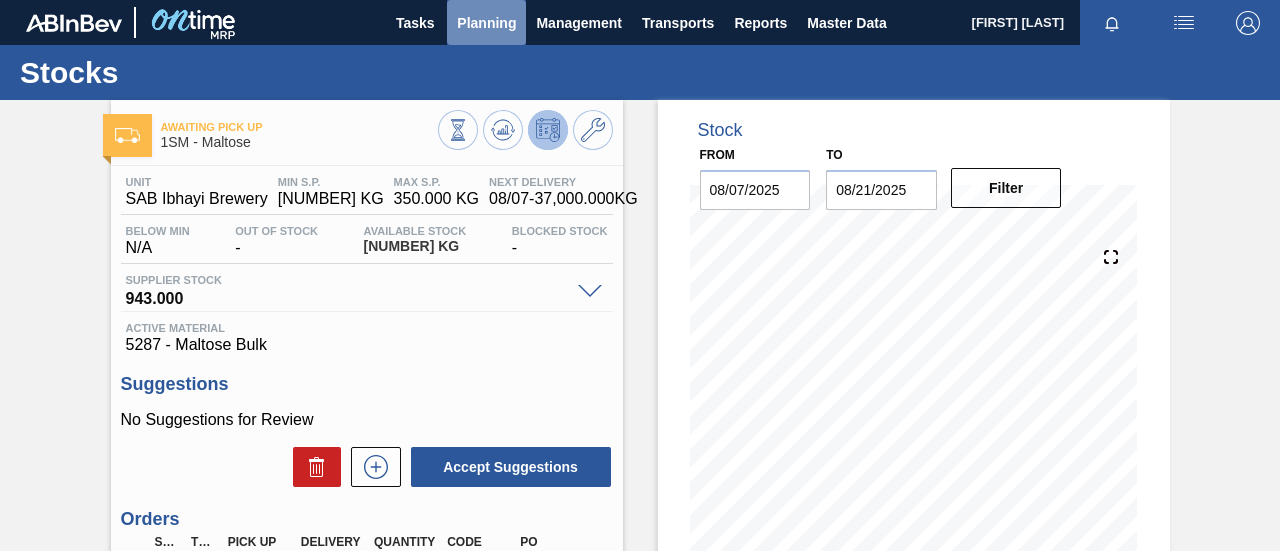click on "Planning" at bounding box center (486, 23) 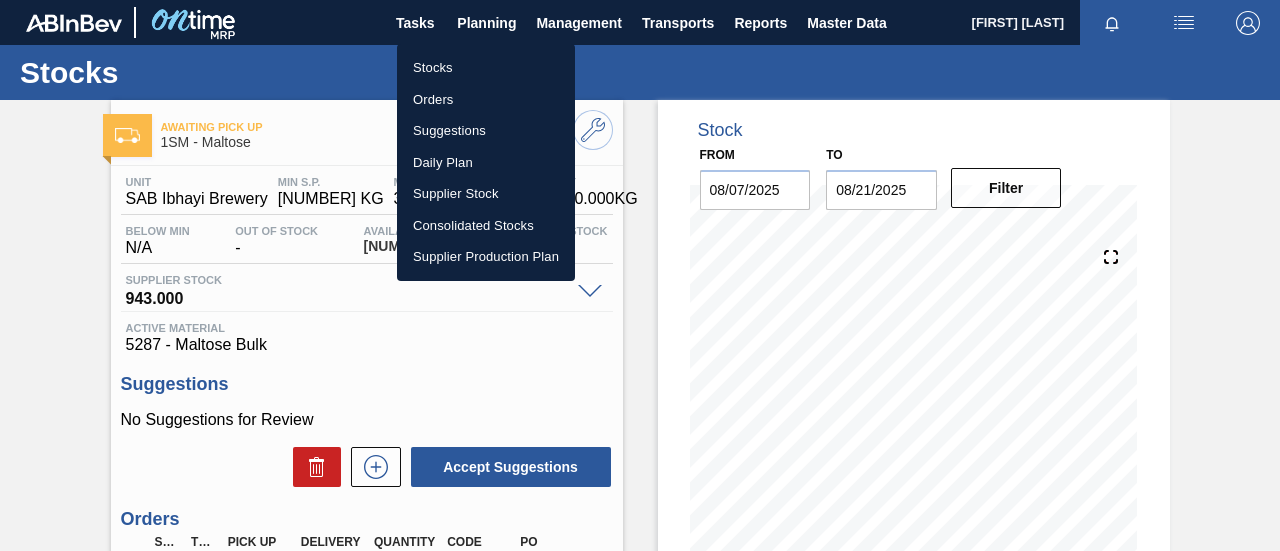 click on "Stocks" at bounding box center [486, 68] 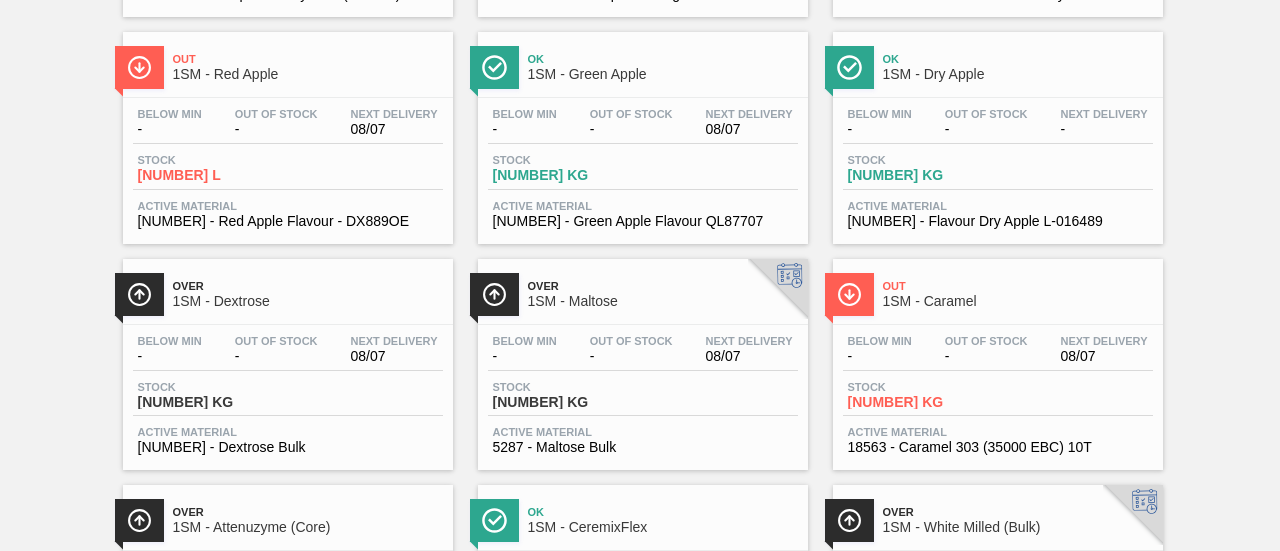 scroll, scrollTop: 1200, scrollLeft: 0, axis: vertical 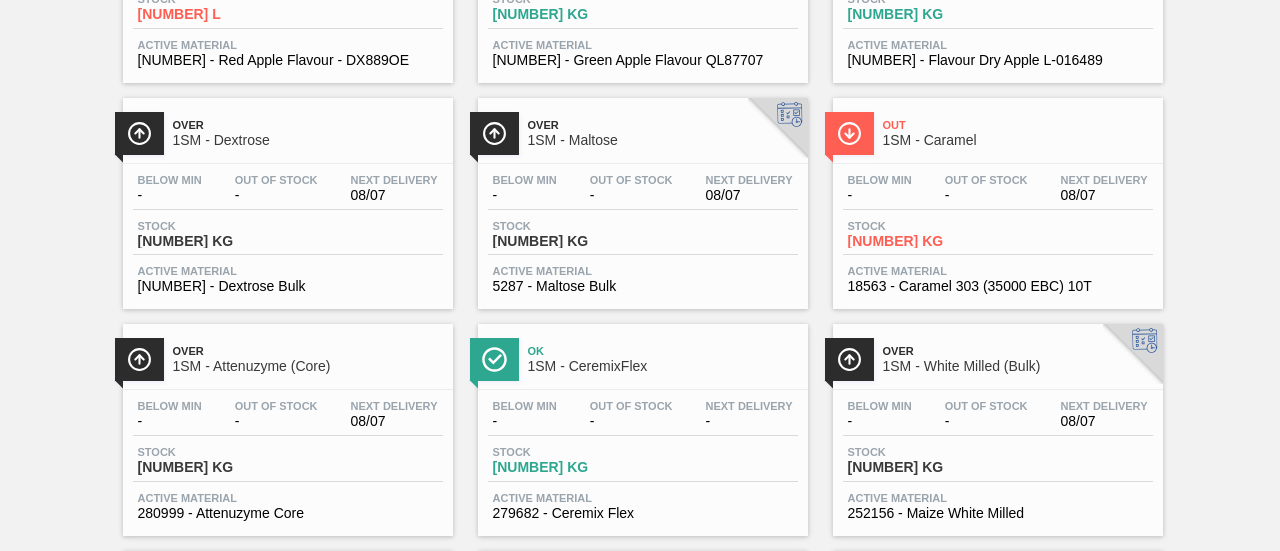click on "Stock" at bounding box center (208, 226) 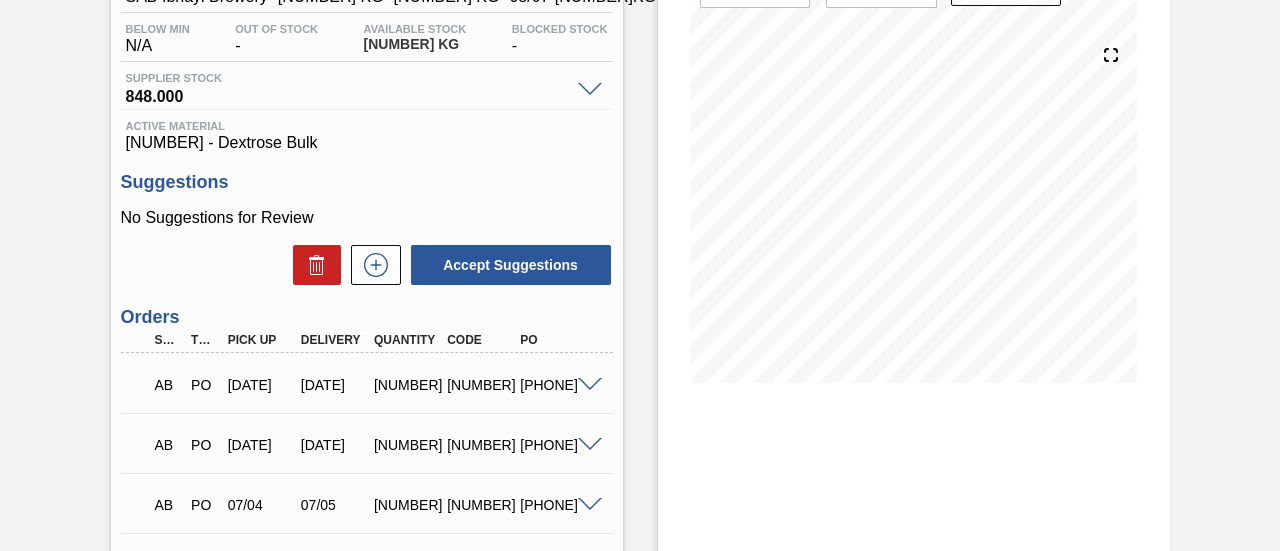 scroll, scrollTop: 300, scrollLeft: 0, axis: vertical 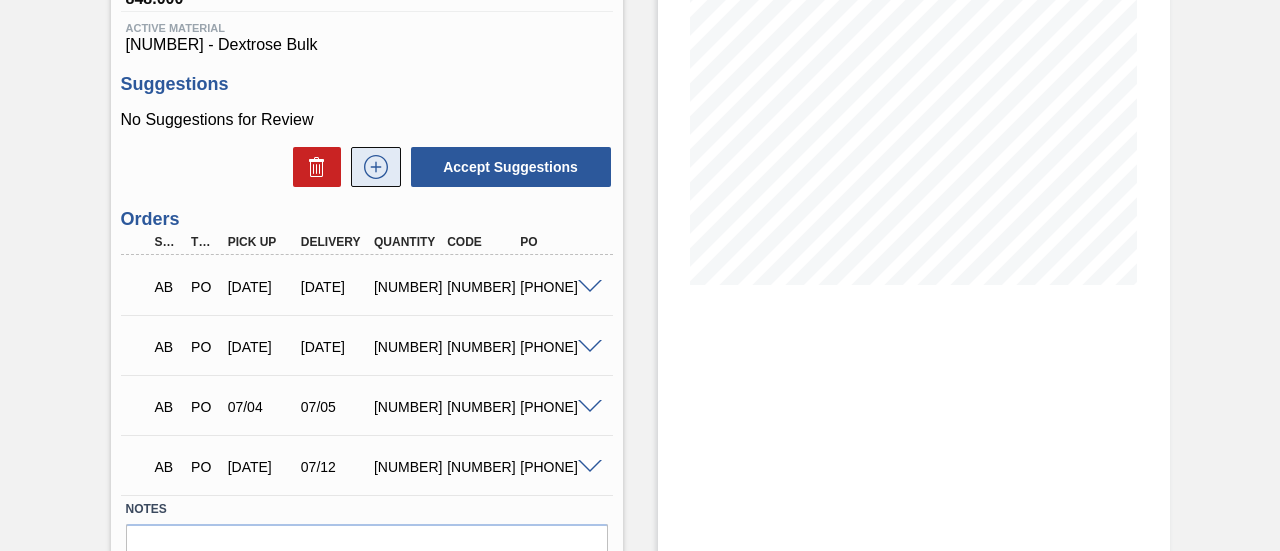 click at bounding box center [376, 167] 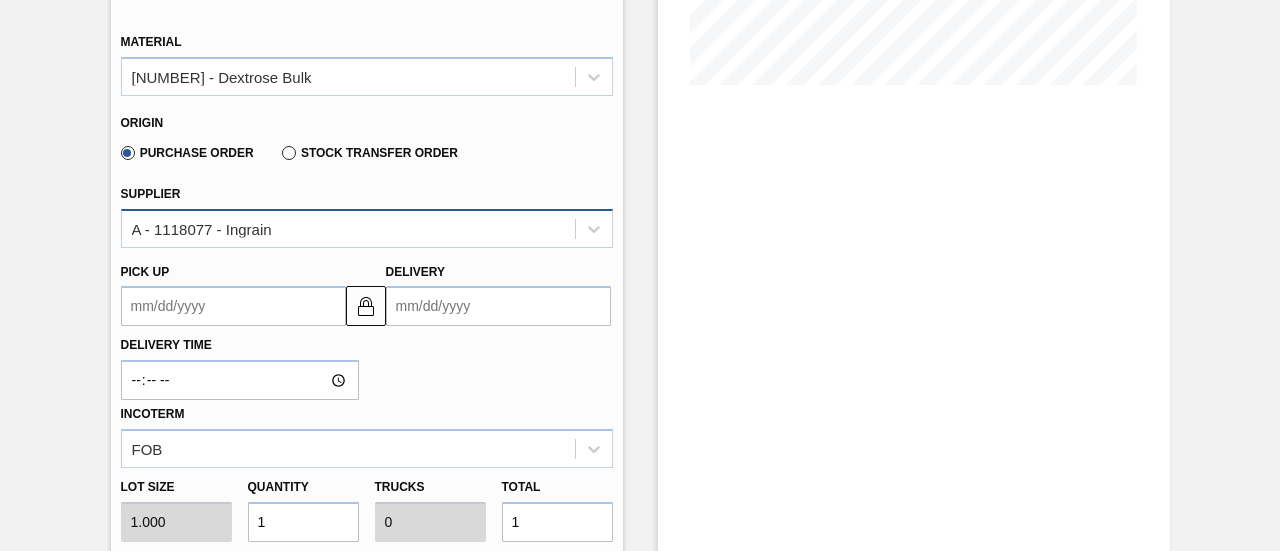 scroll, scrollTop: 600, scrollLeft: 0, axis: vertical 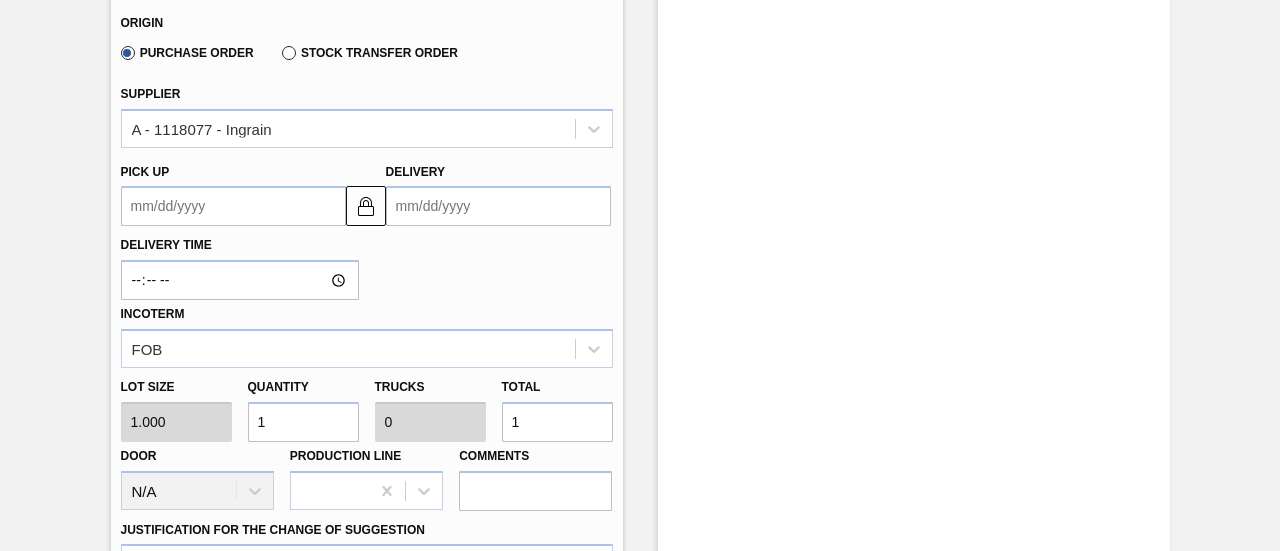 click on "Incoterm FOB" at bounding box center [367, 334] 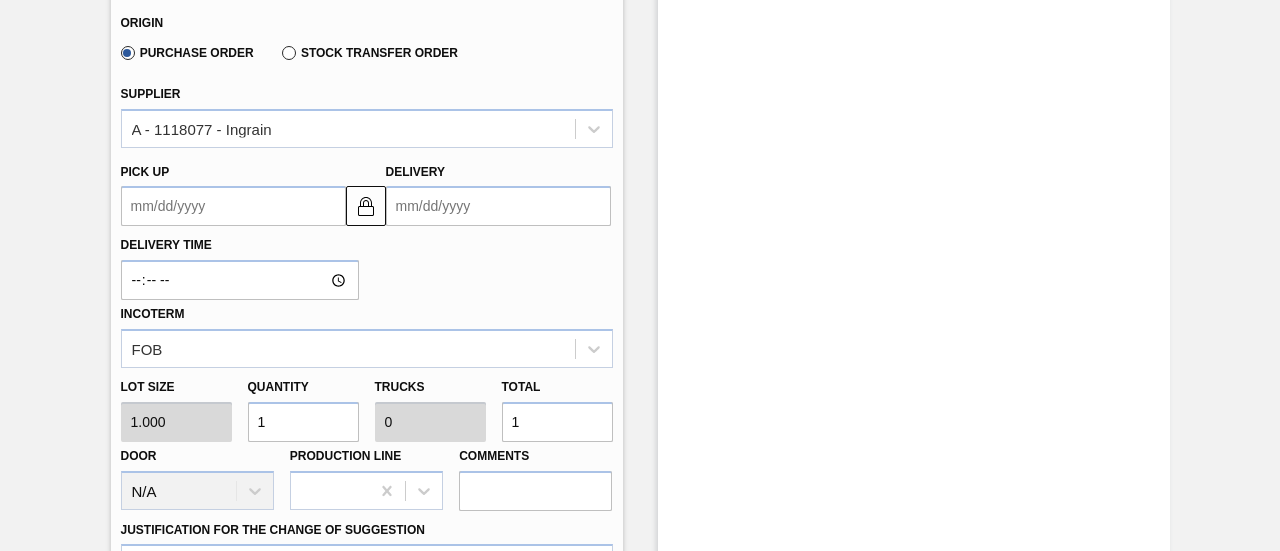 click on "1" at bounding box center (557, 422) 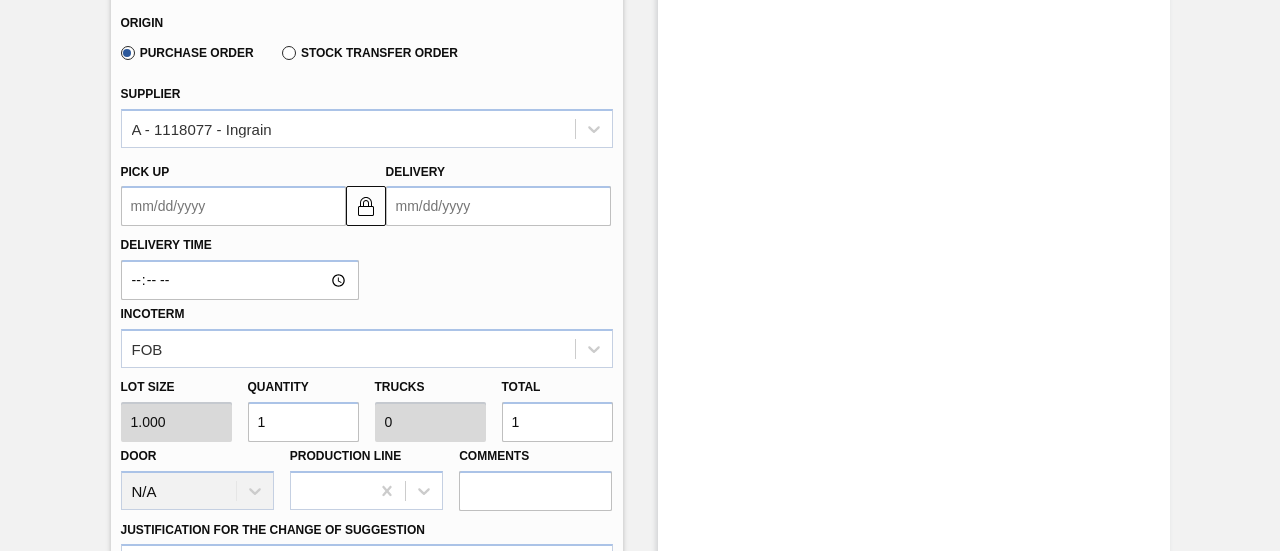 type on "12" 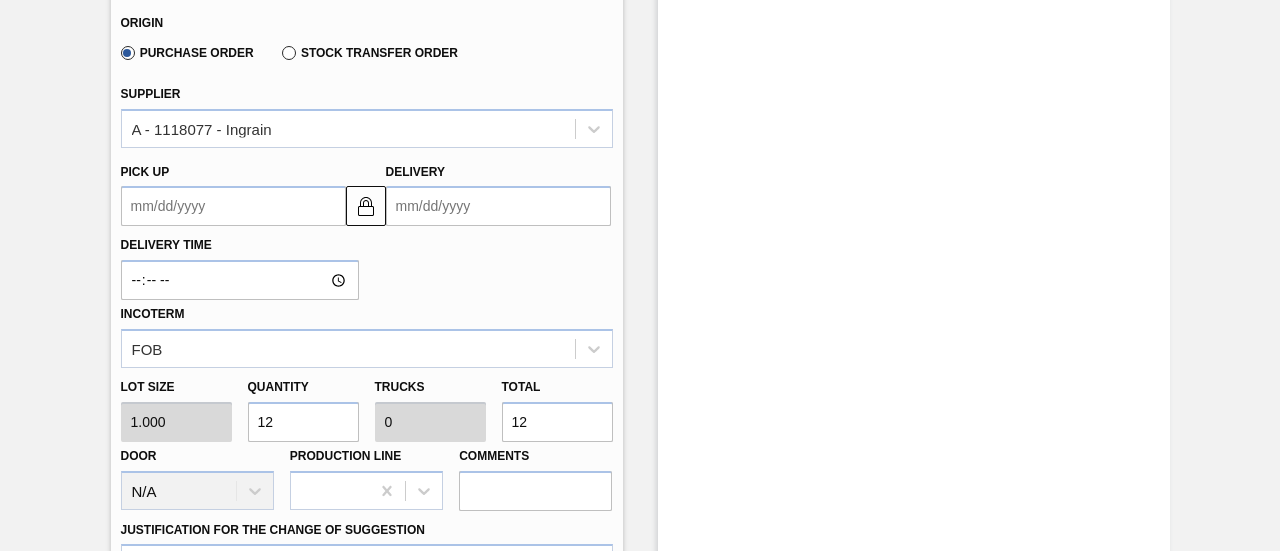 type on "1" 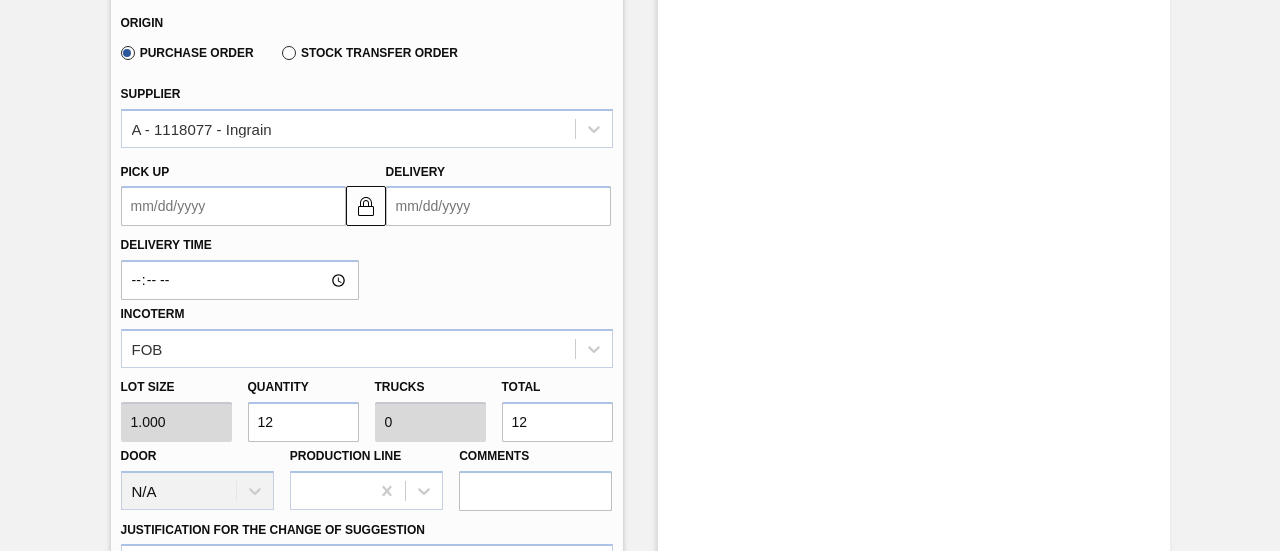 type on "1" 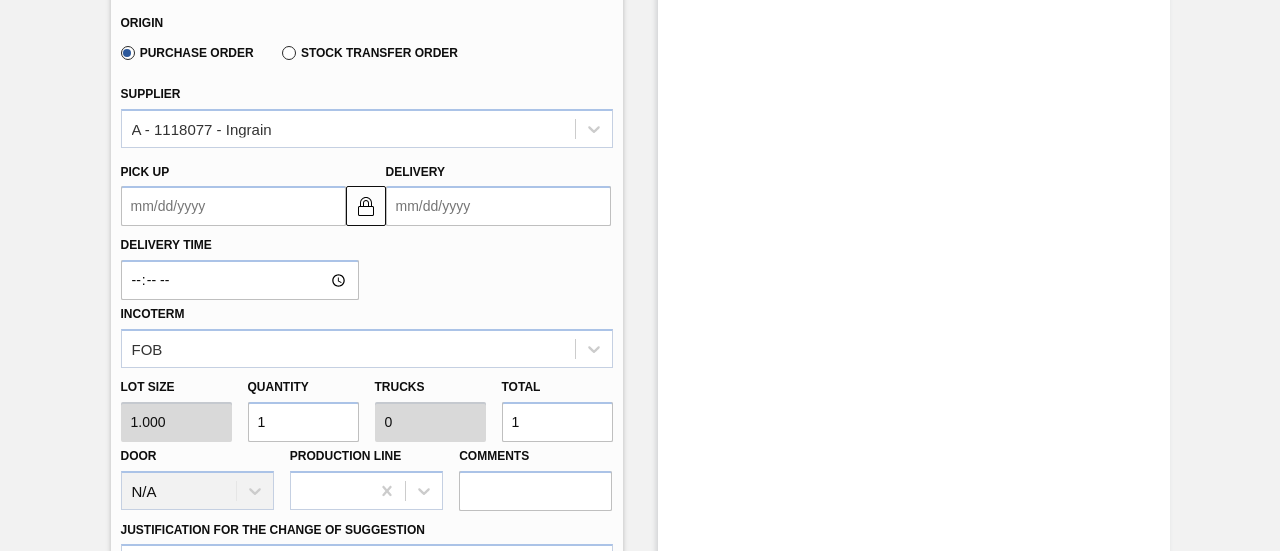 type on "0" 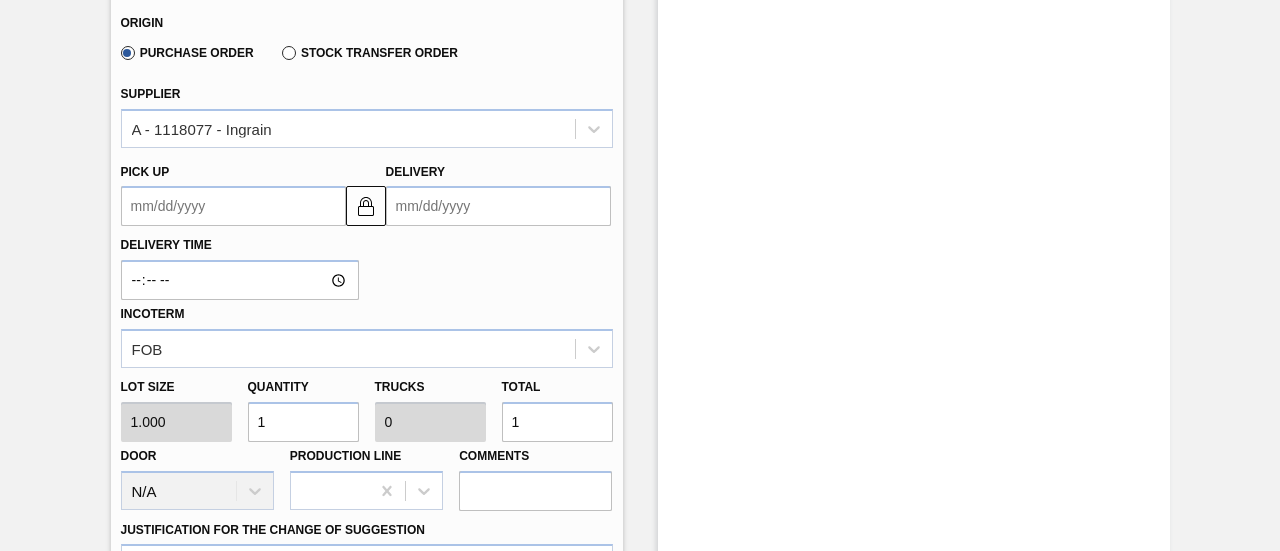 type 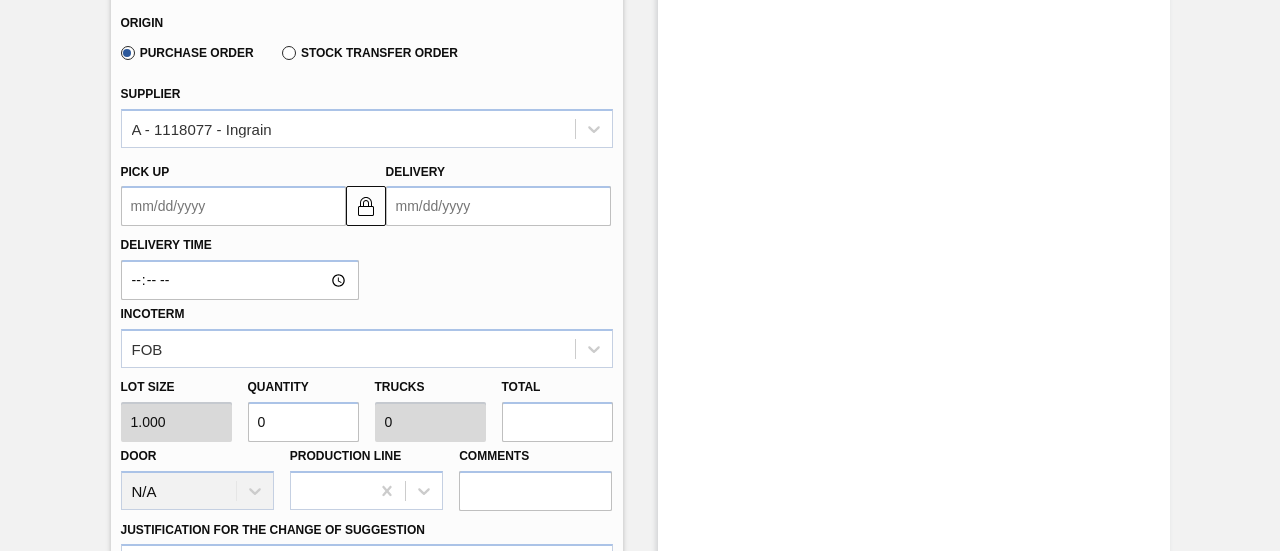 type on "2" 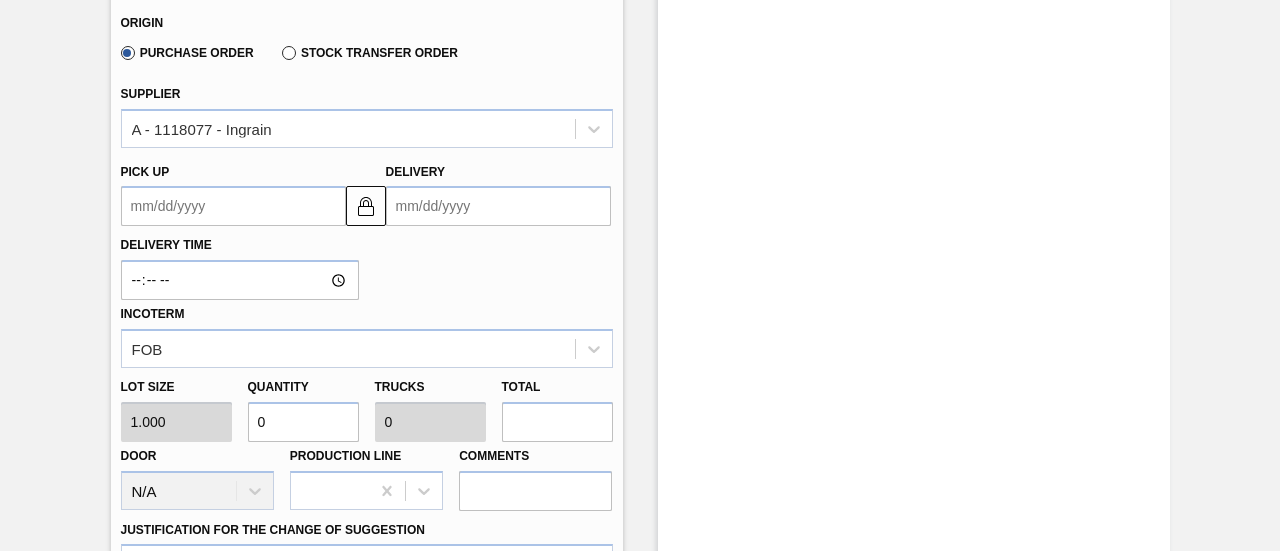 type on "2" 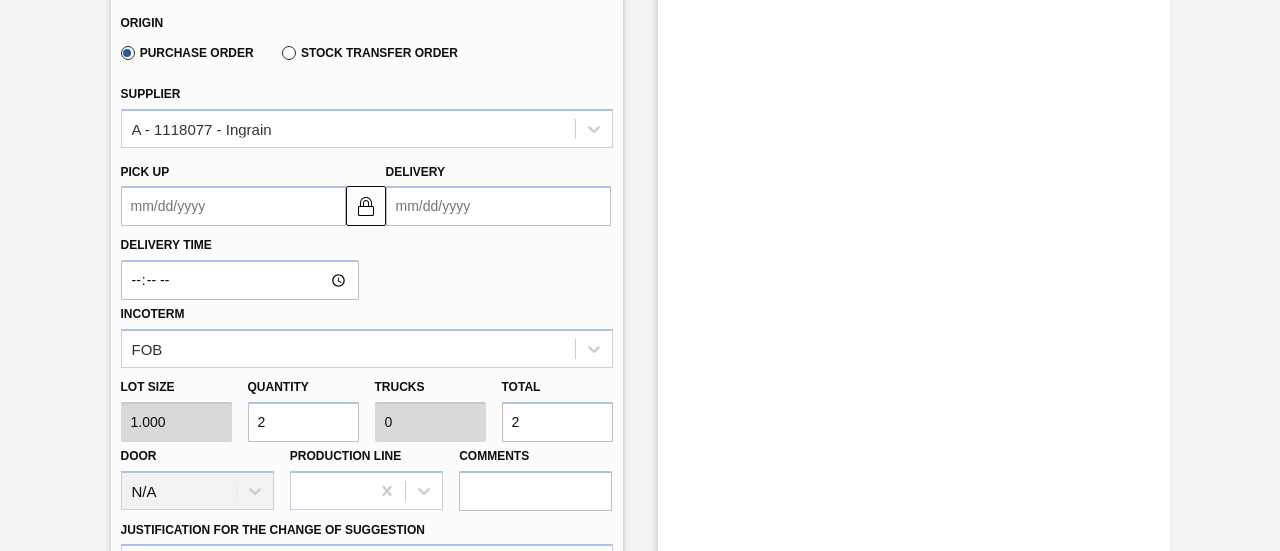 type on "29" 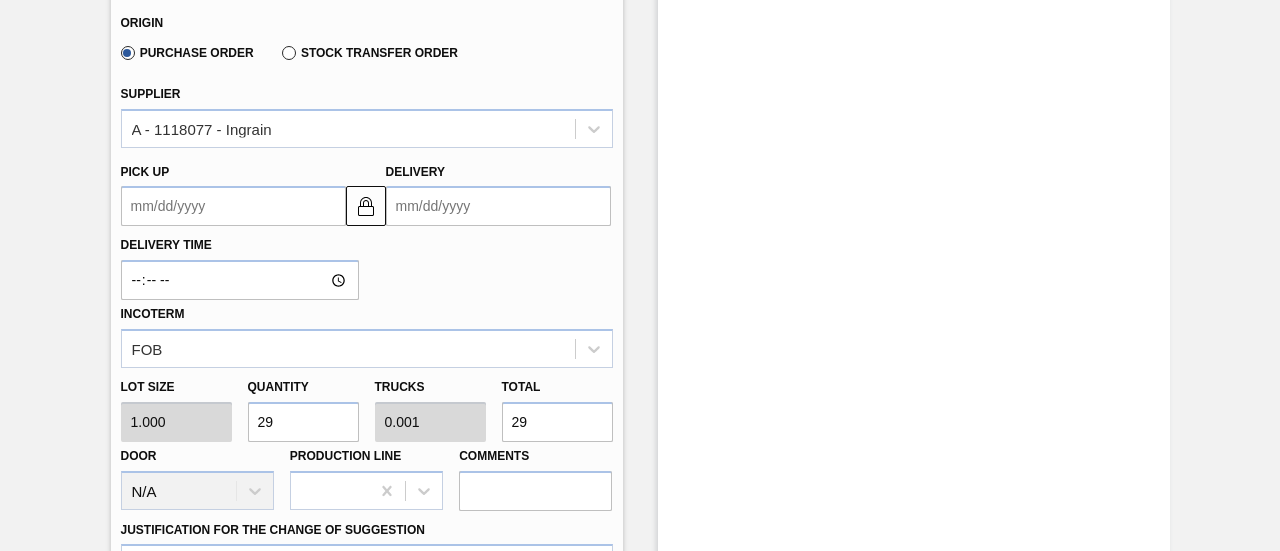 type on "292" 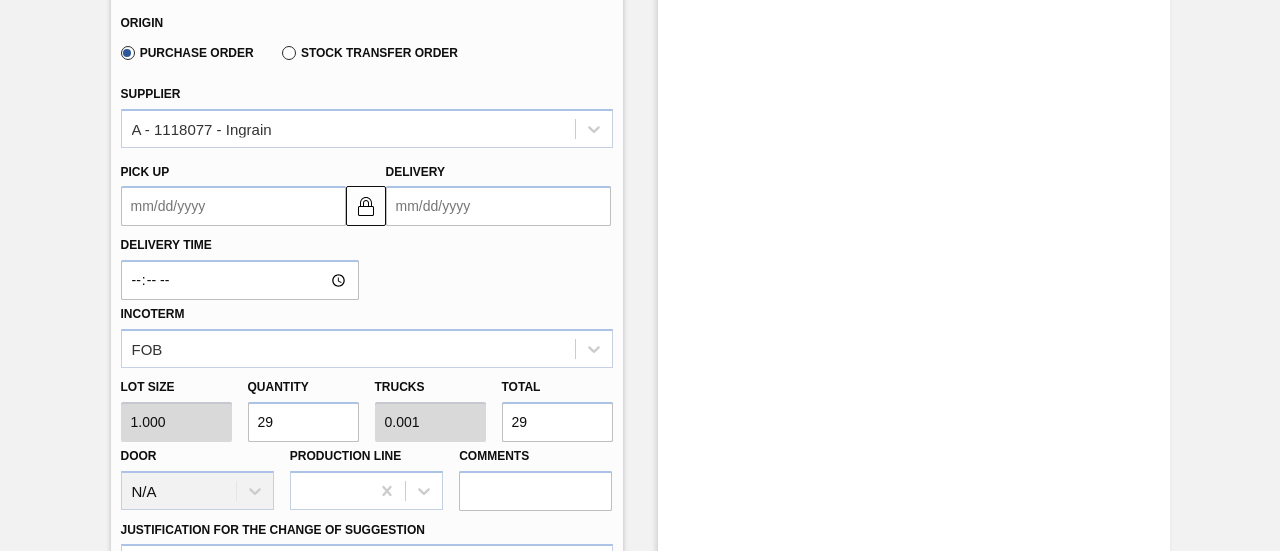 type on "0.009" 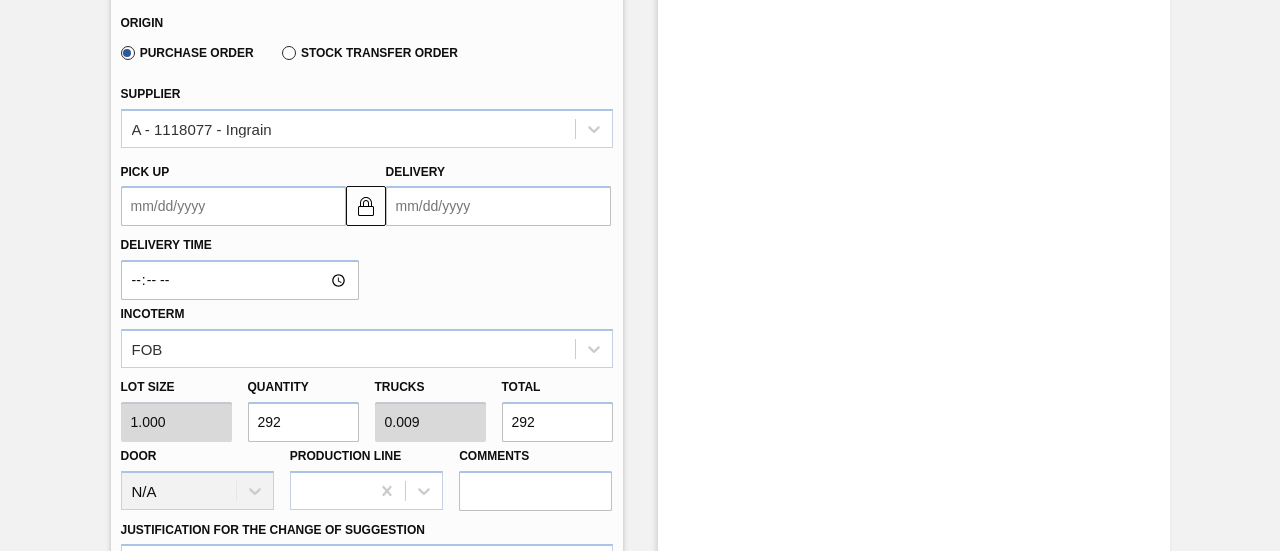 type on "[NUMBER]" 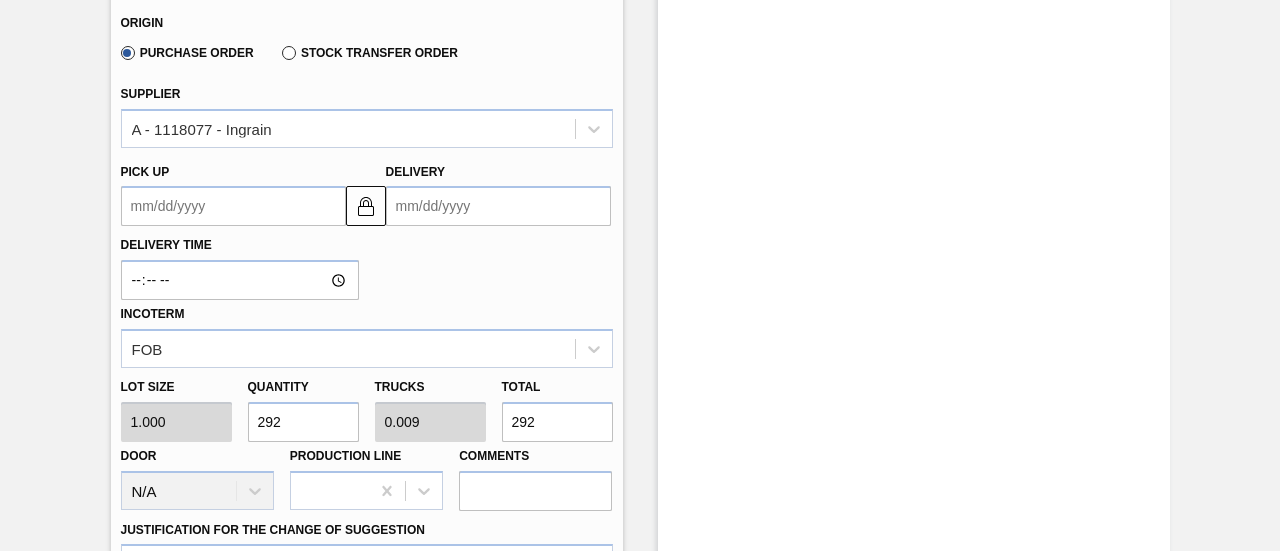 type on "0.091" 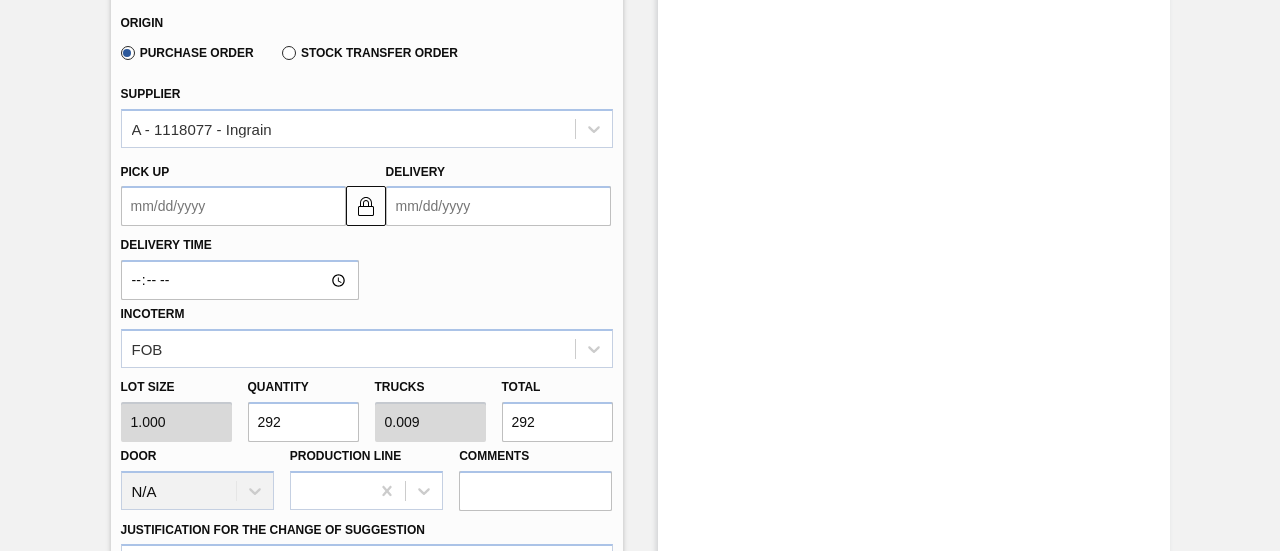 type on "[NUMBER]" 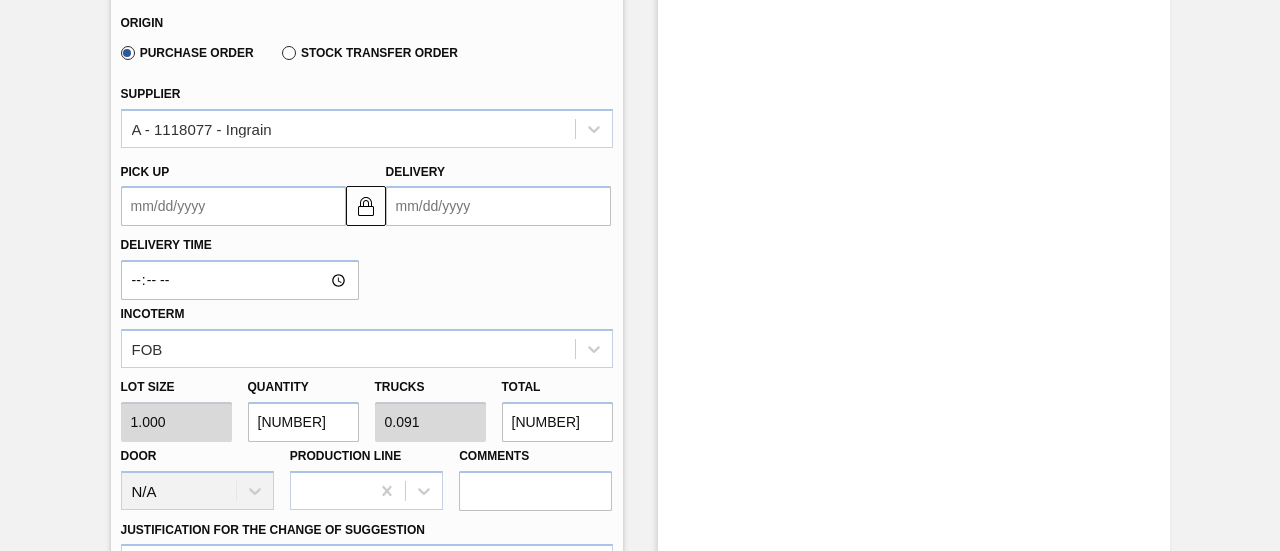 type on "[NUMBER]" 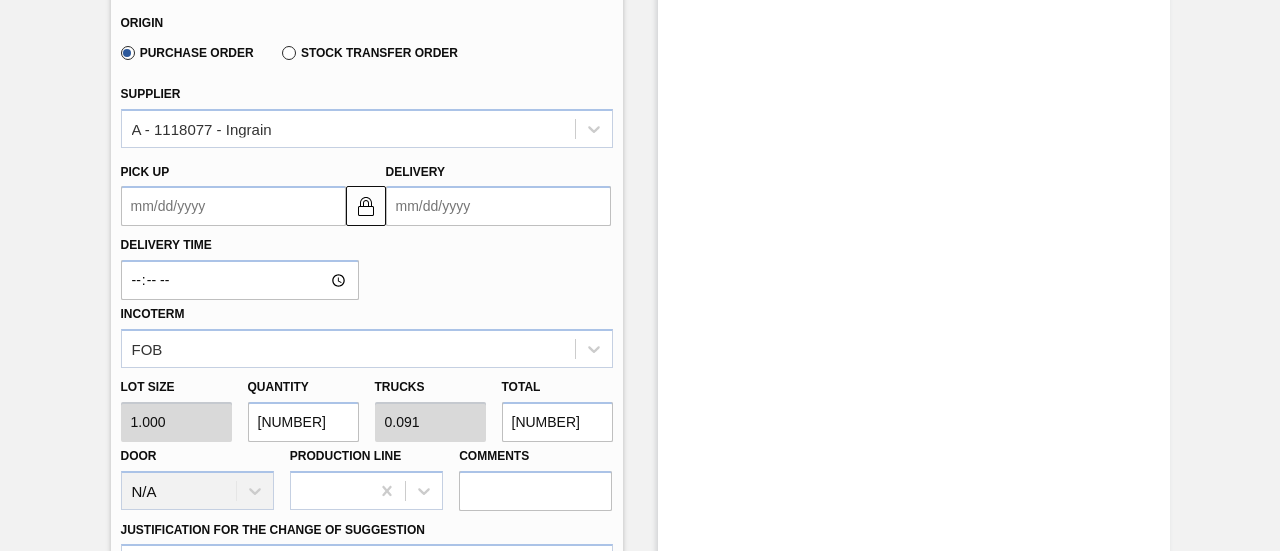 type on "[NUMBER]" 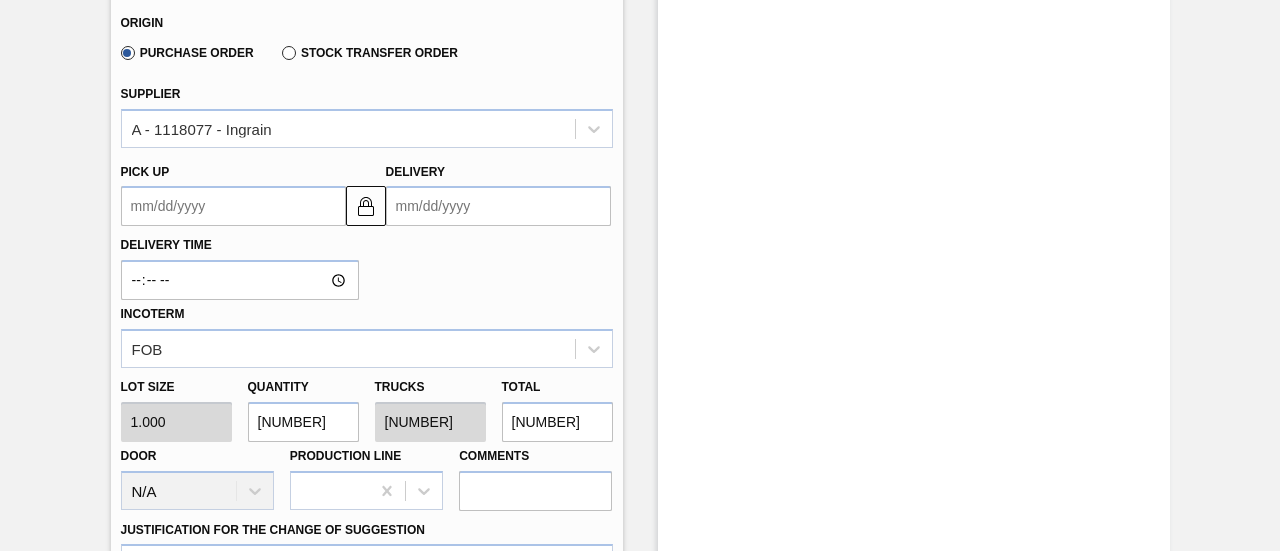 type on "[NUMBER]" 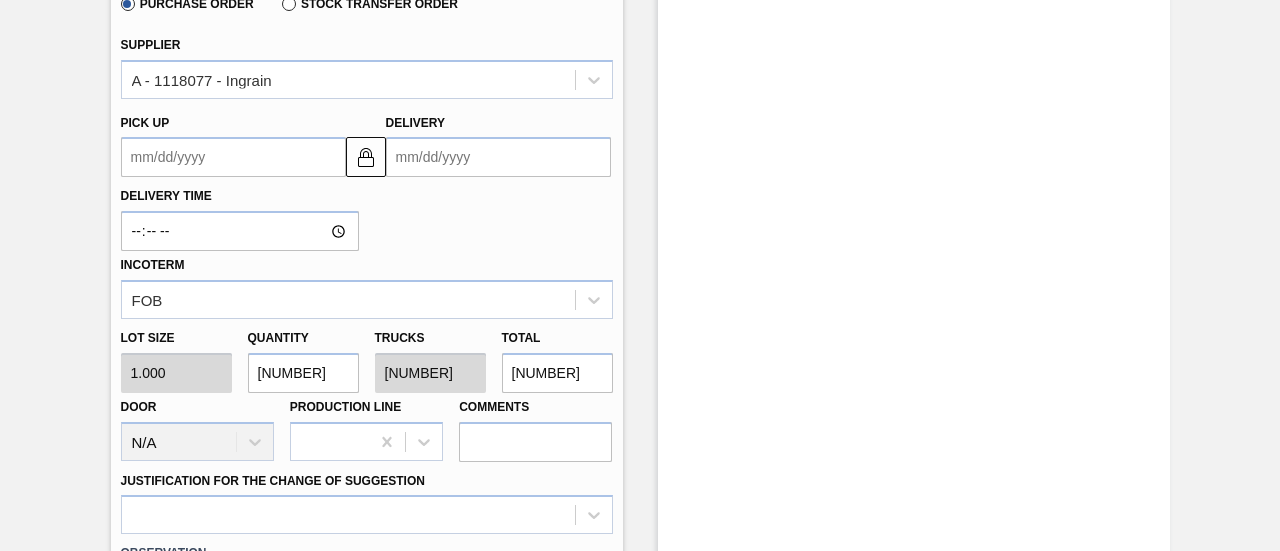 scroll, scrollTop: 500, scrollLeft: 0, axis: vertical 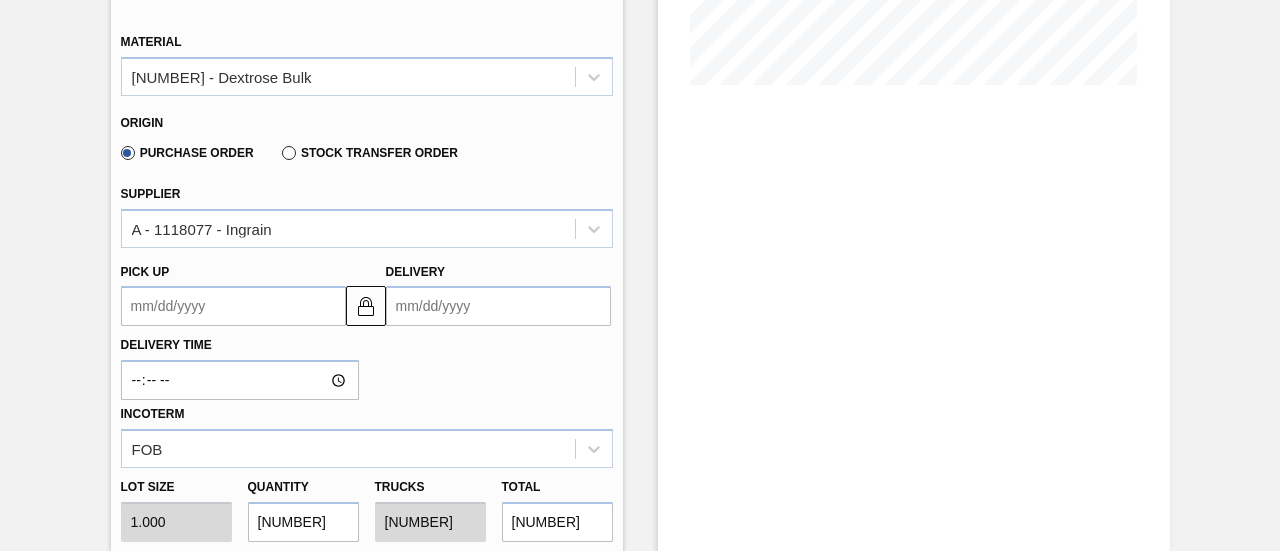 type on "[NUMBER]" 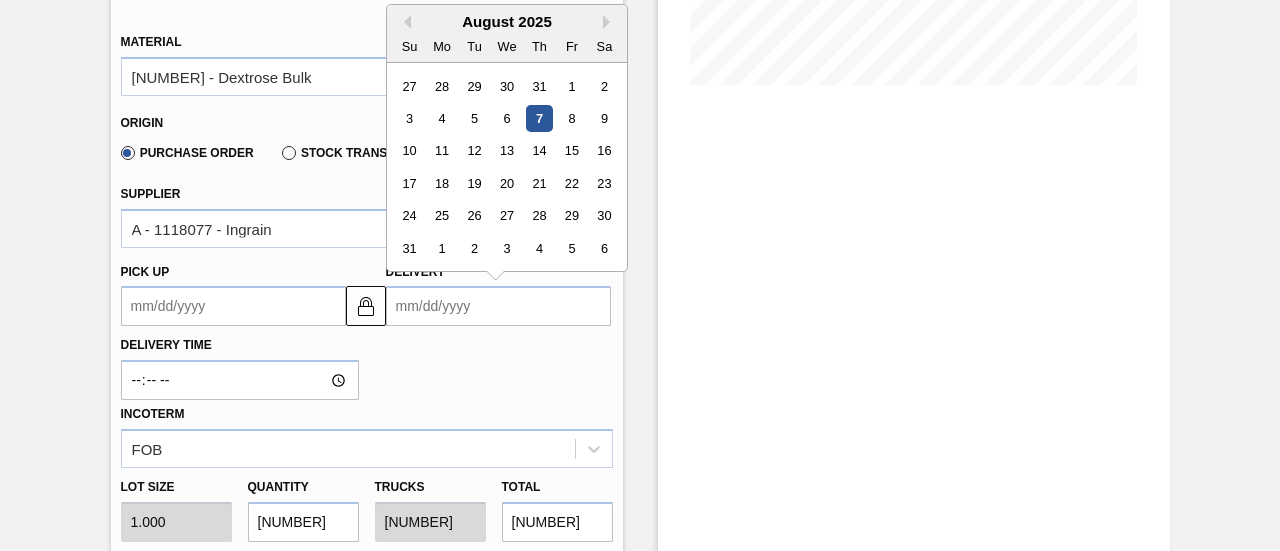 click on "August 2025" at bounding box center [507, 21] 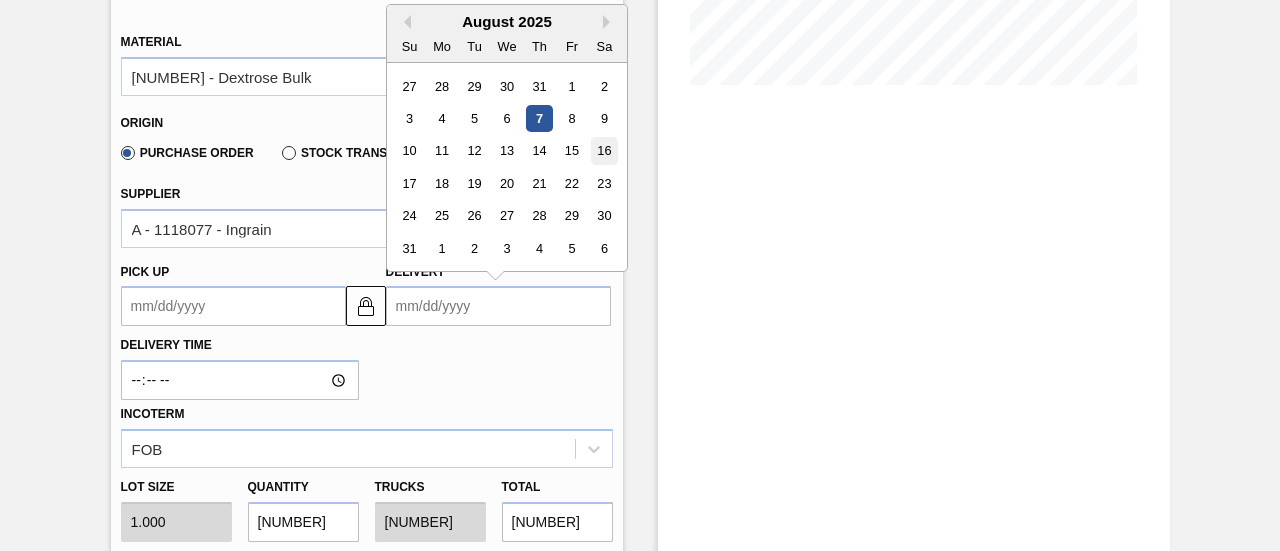 click on "16" at bounding box center [603, 151] 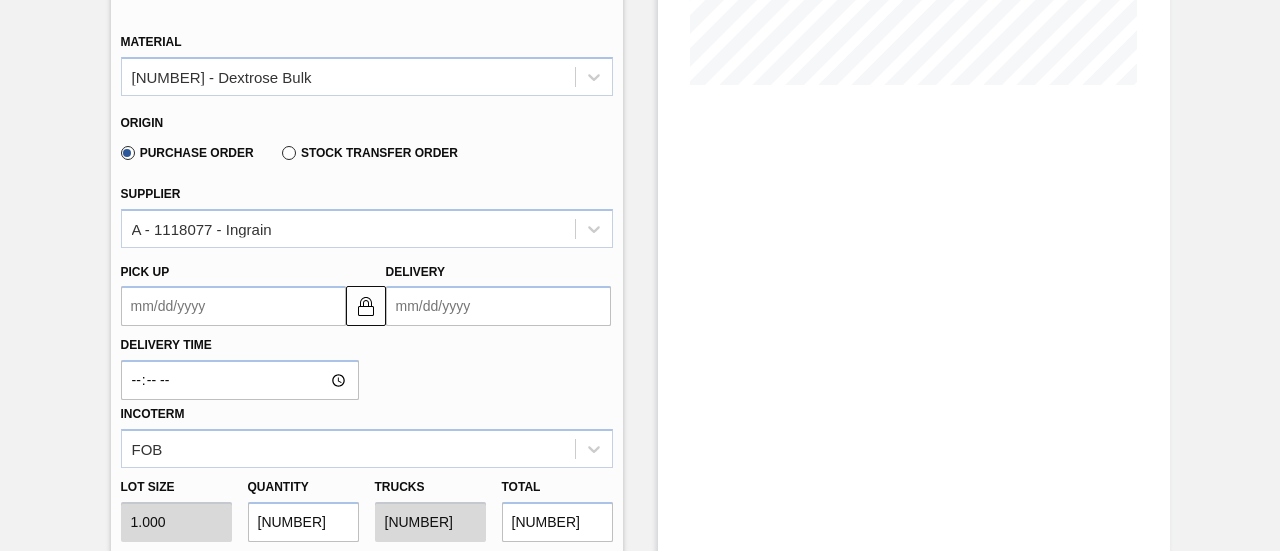 type on "08/15/2025" 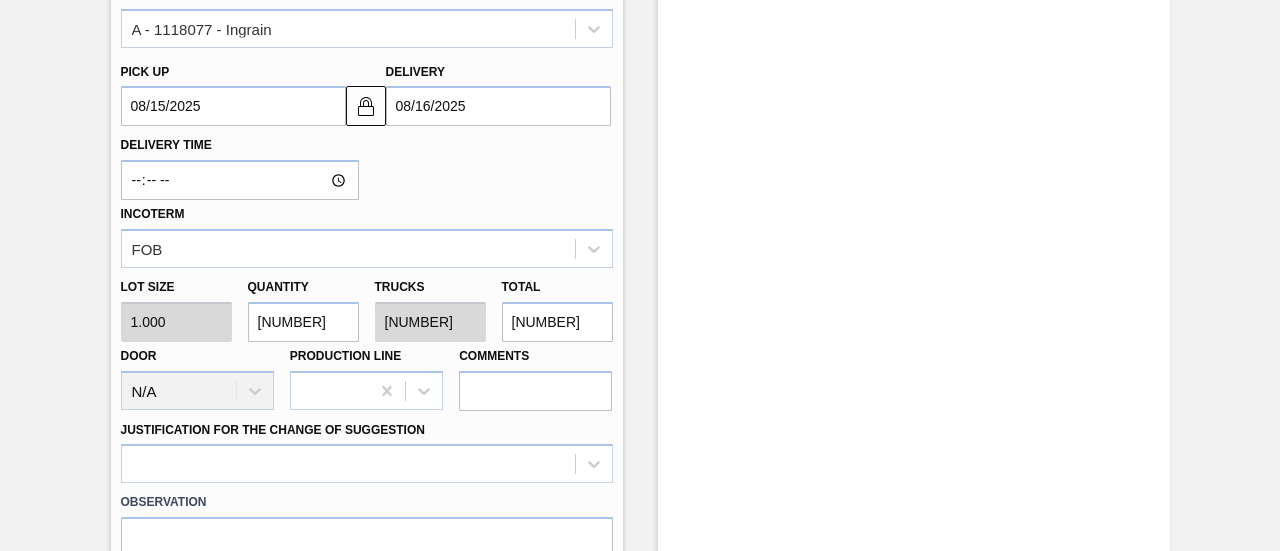 scroll, scrollTop: 800, scrollLeft: 0, axis: vertical 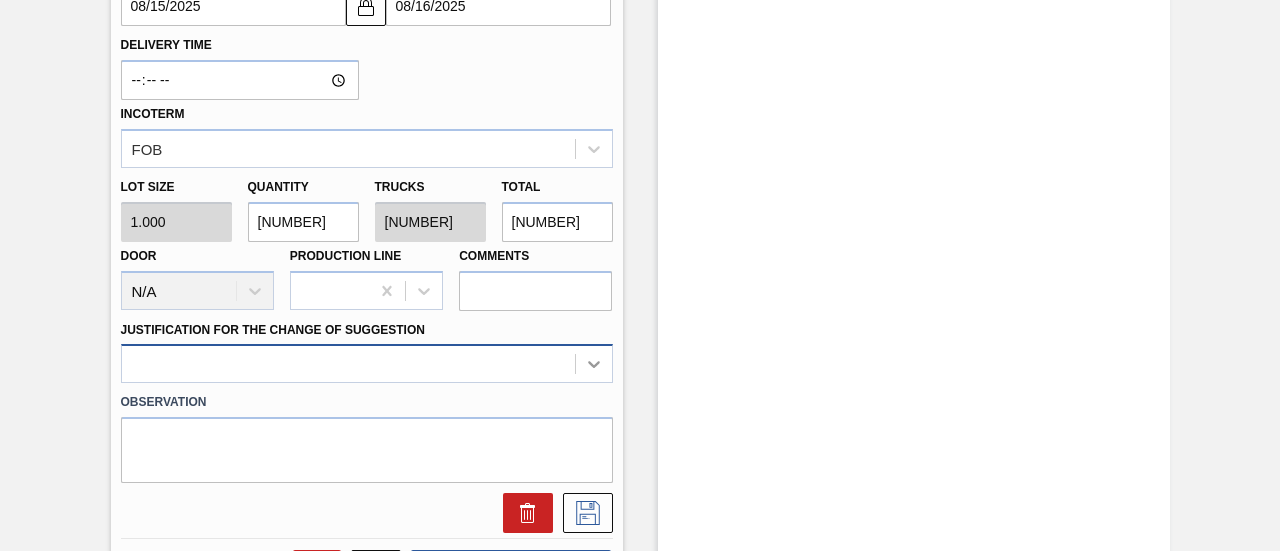 click at bounding box center [367, 363] 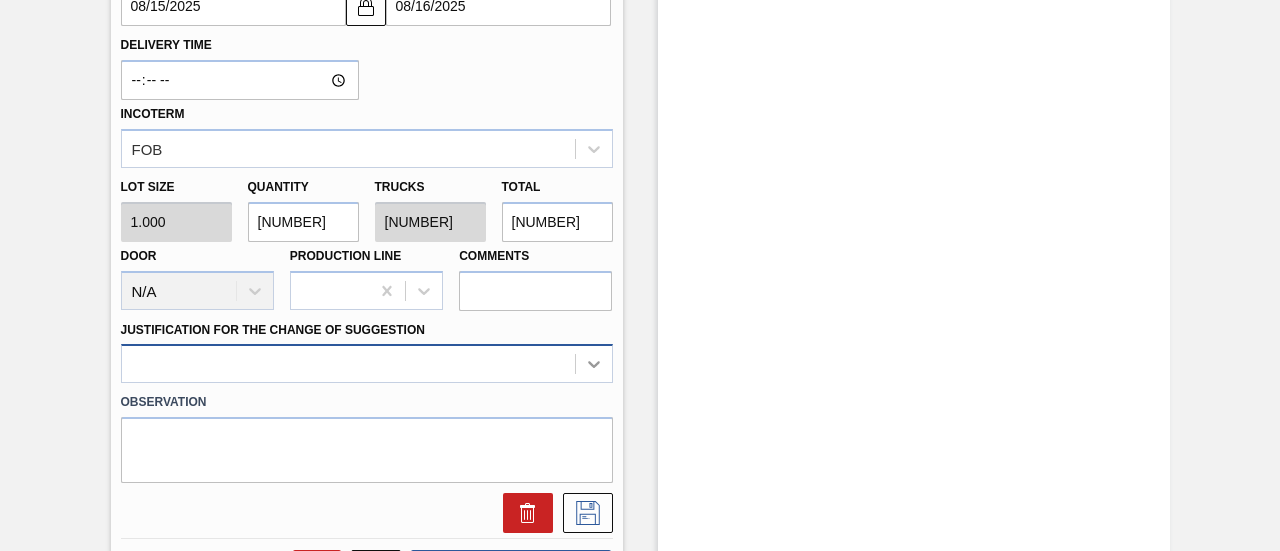 scroll, scrollTop: 950, scrollLeft: 0, axis: vertical 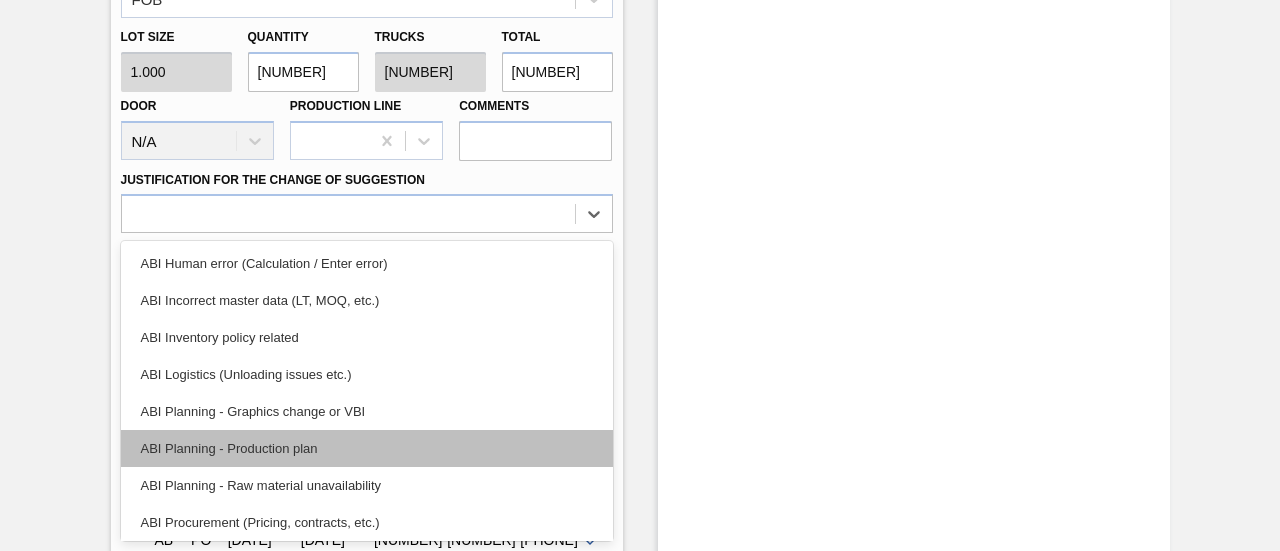click on "ABI Planning - Production plan" at bounding box center (367, 448) 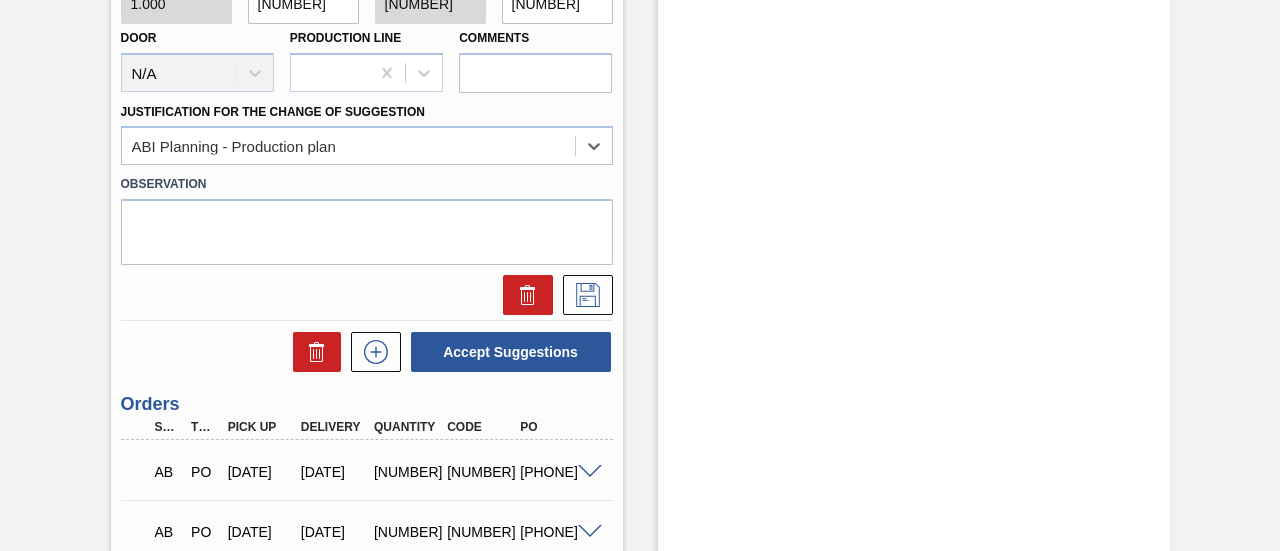 scroll, scrollTop: 1050, scrollLeft: 0, axis: vertical 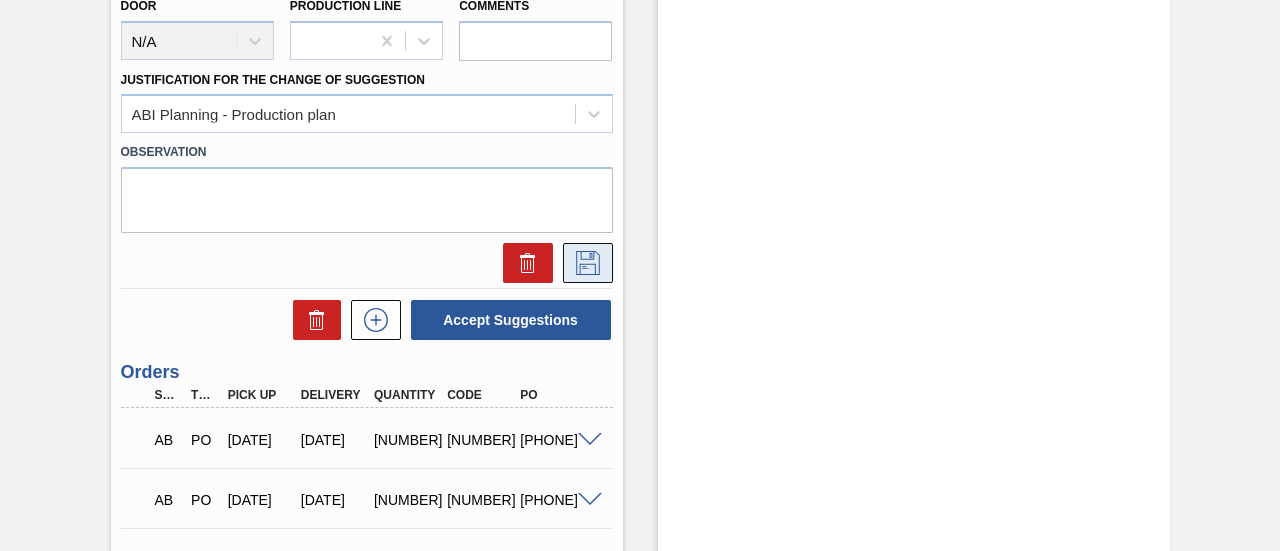 click 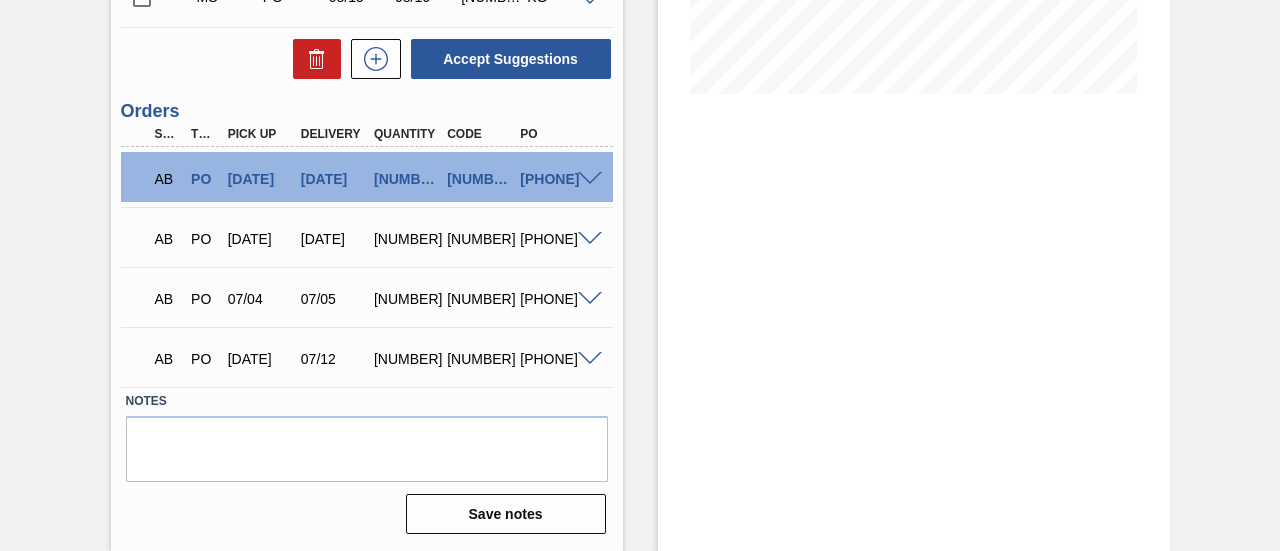scroll, scrollTop: 292, scrollLeft: 0, axis: vertical 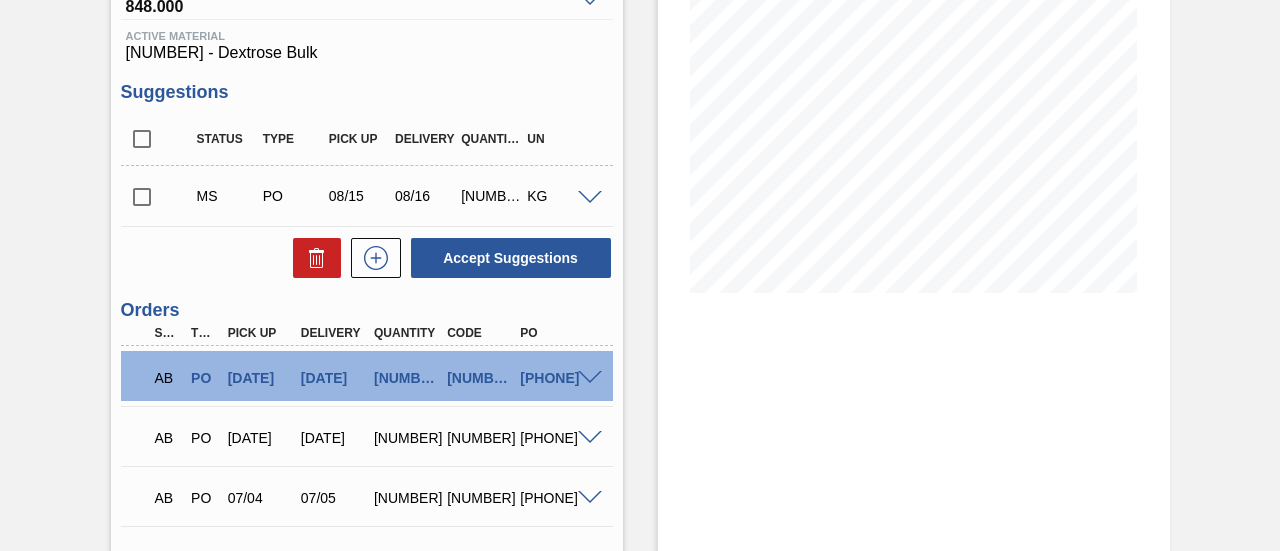 click at bounding box center (142, 197) 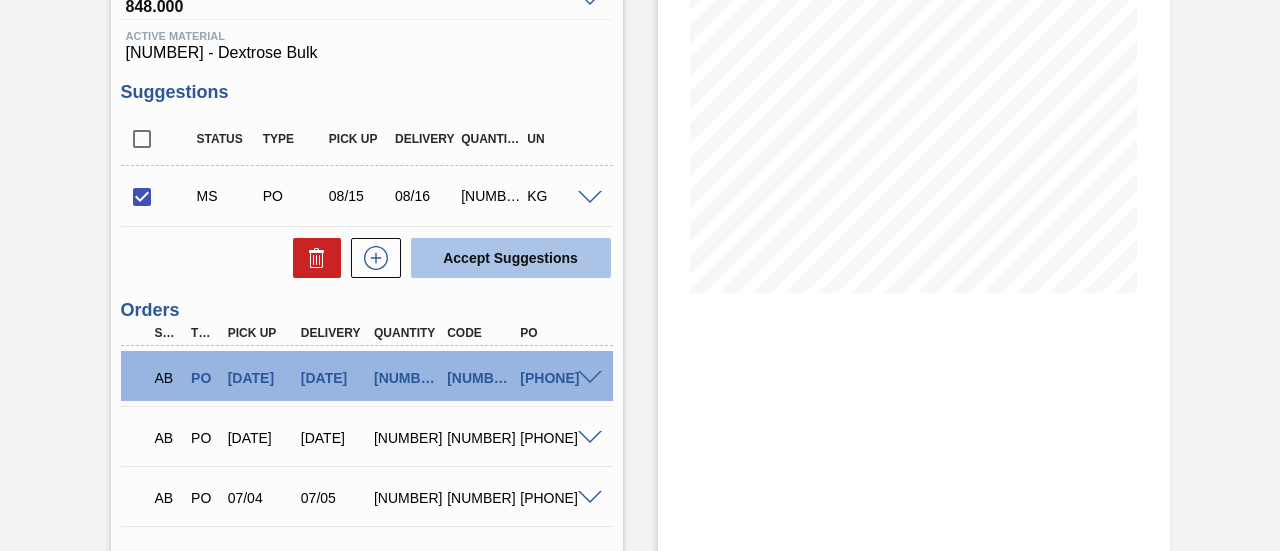 click on "Accept Suggestions" at bounding box center [511, 258] 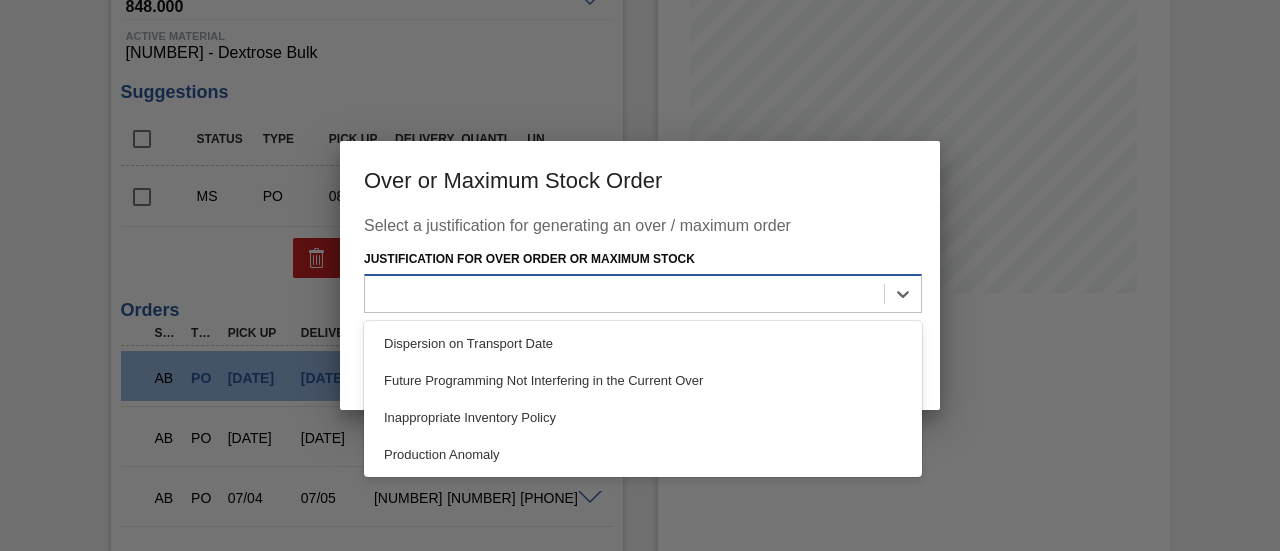 click at bounding box center [624, 293] 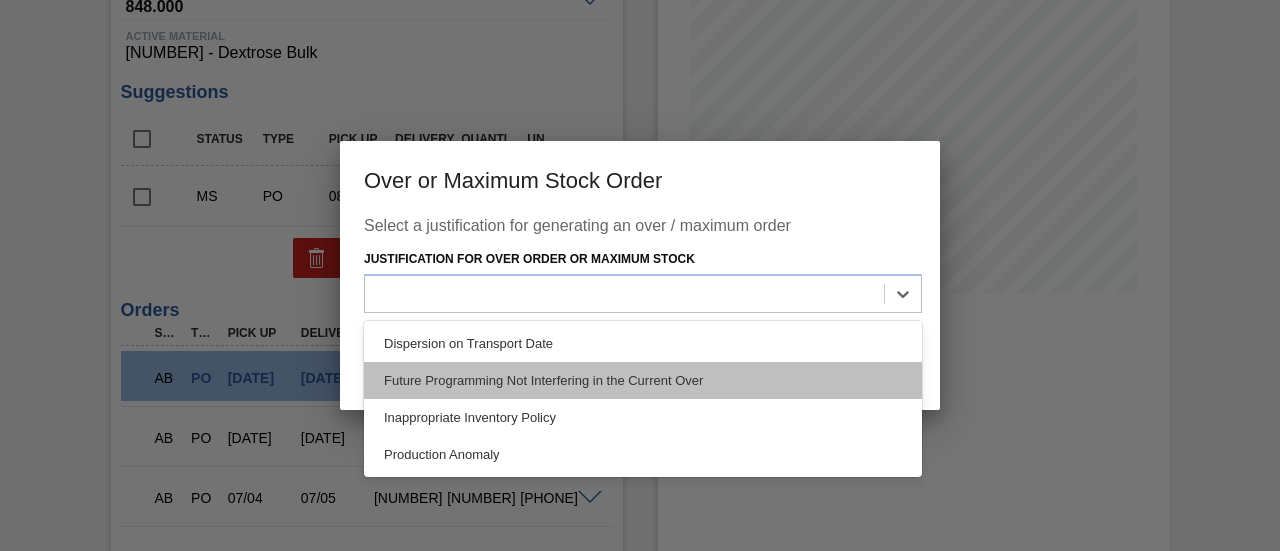 click on "Future Programming Not Interfering in the Current Over" at bounding box center (643, 380) 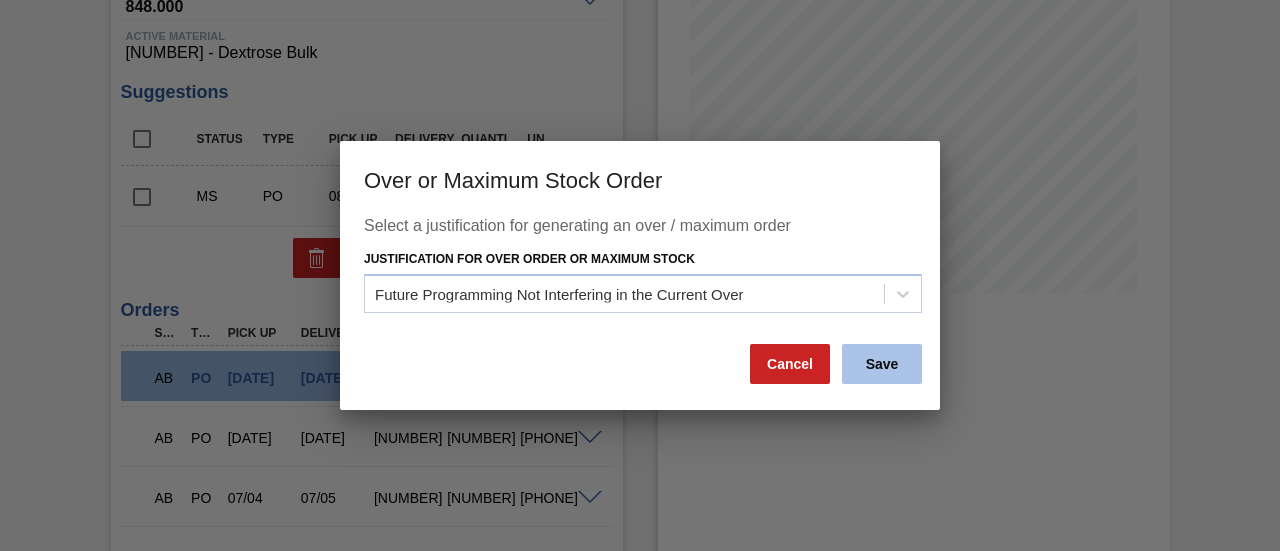 click on "Save" at bounding box center [882, 364] 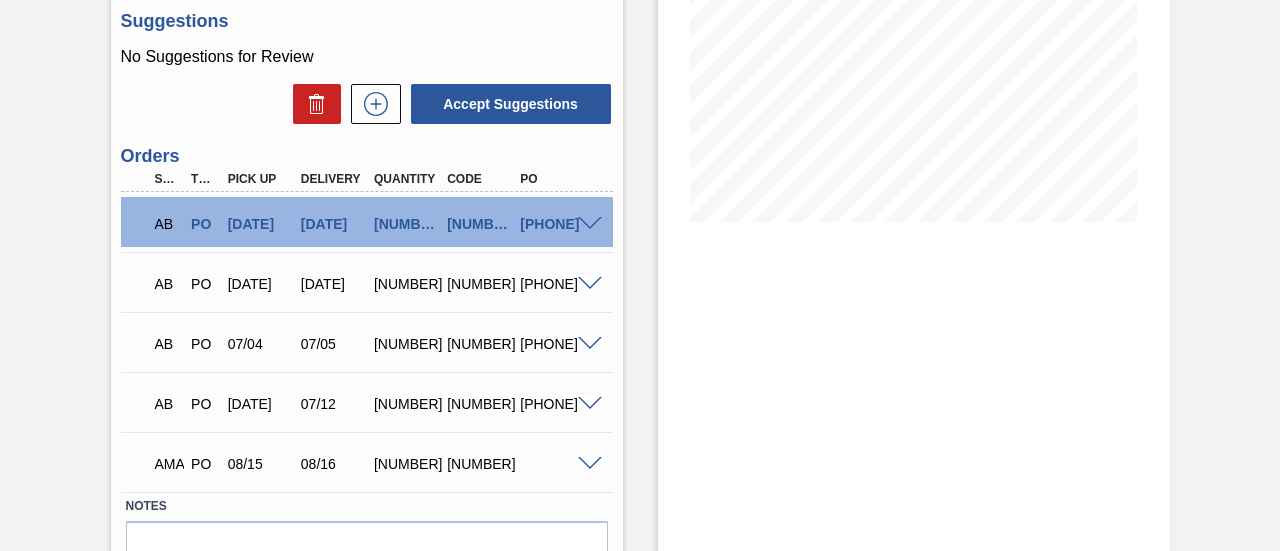 scroll, scrollTop: 392, scrollLeft: 0, axis: vertical 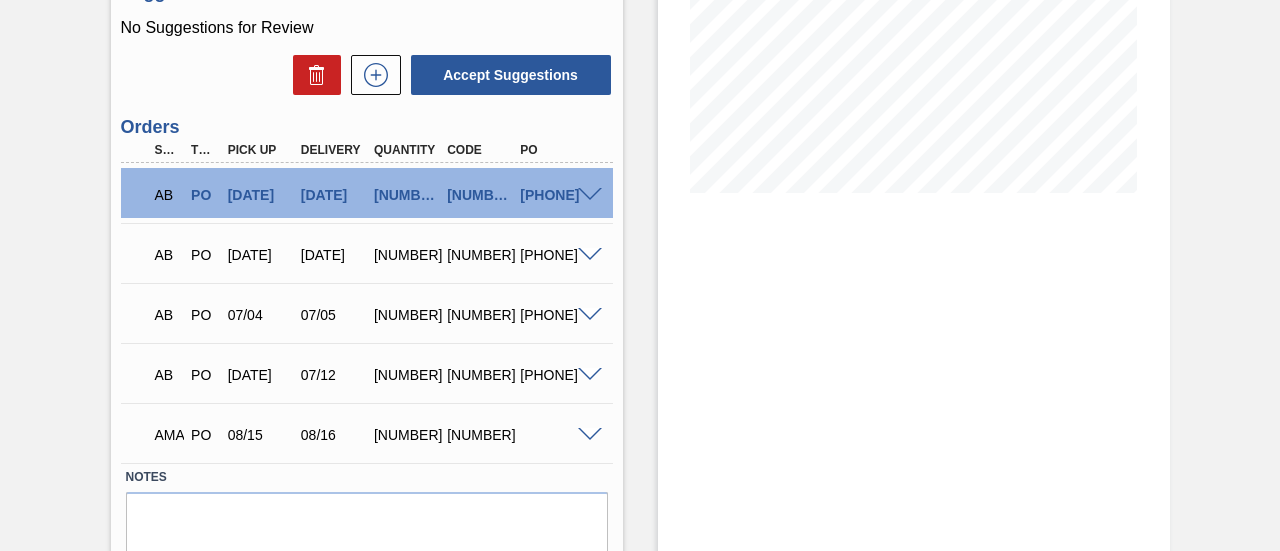 click at bounding box center [590, 435] 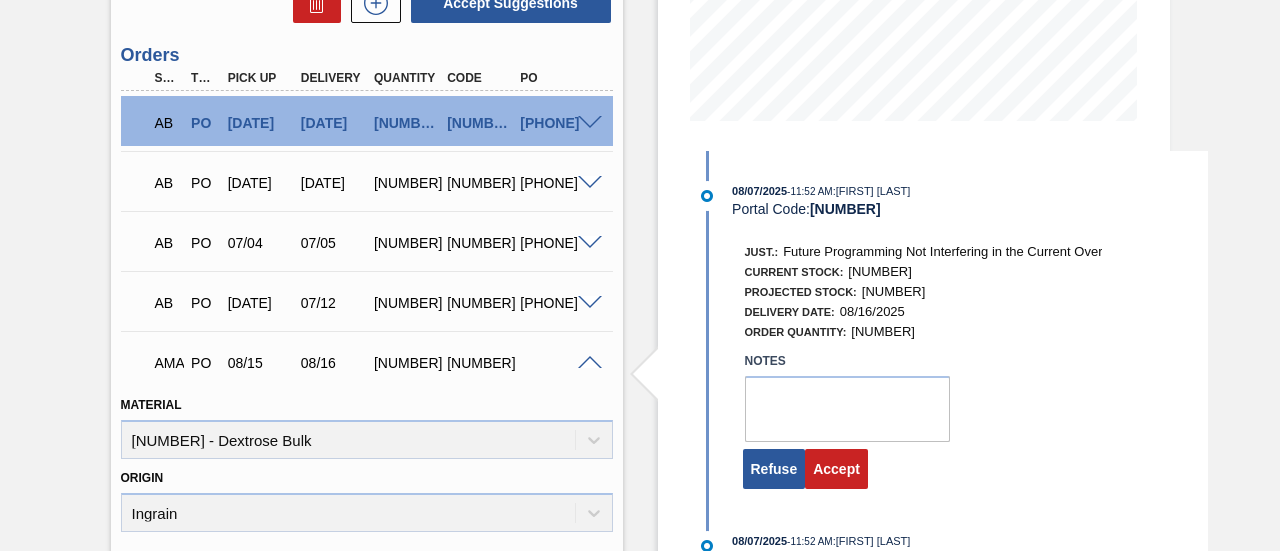 scroll, scrollTop: 492, scrollLeft: 0, axis: vertical 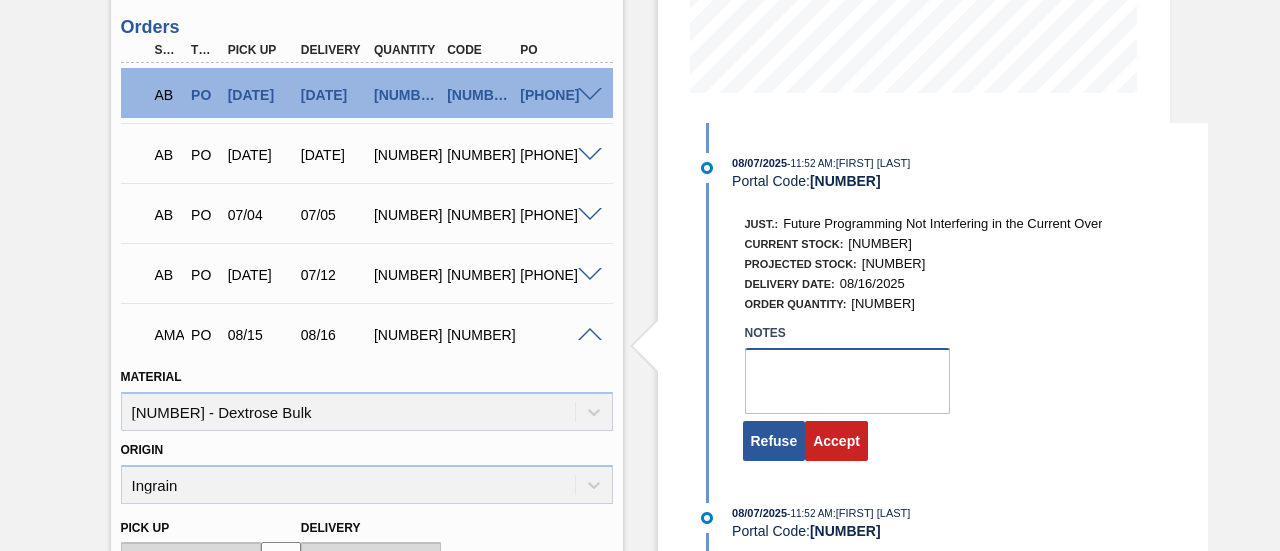 click at bounding box center [847, 381] 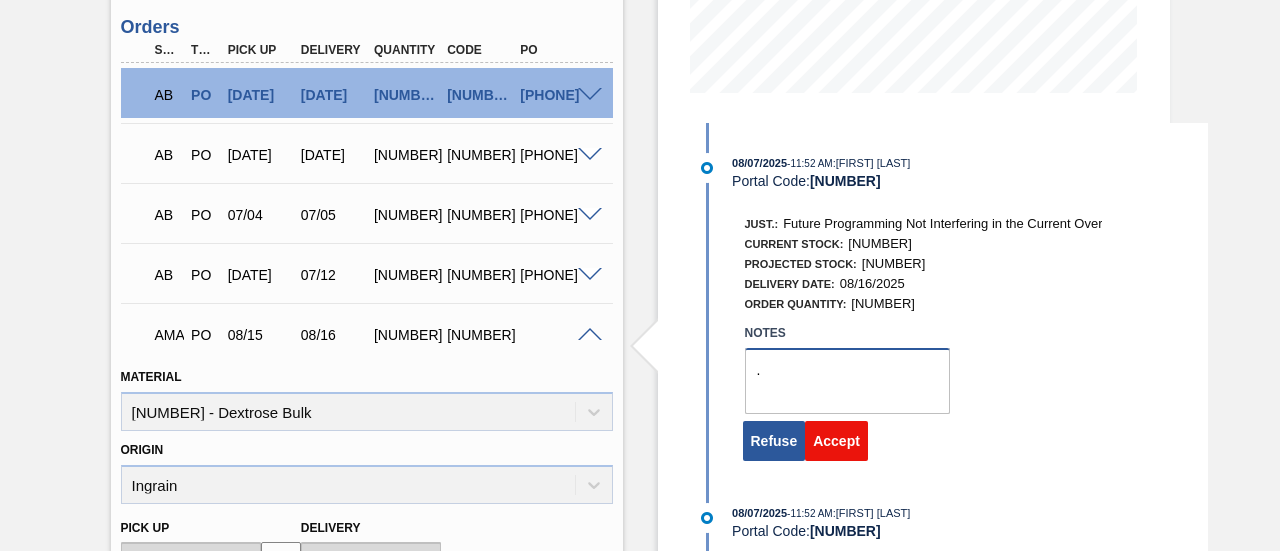 type on "." 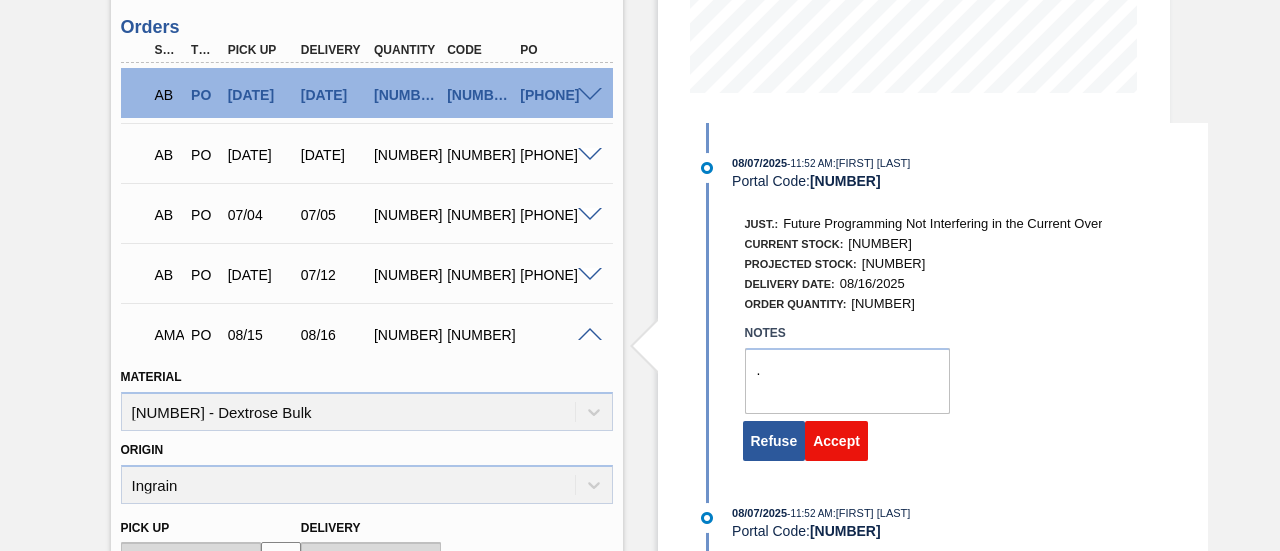 click on "Accept" at bounding box center [836, 441] 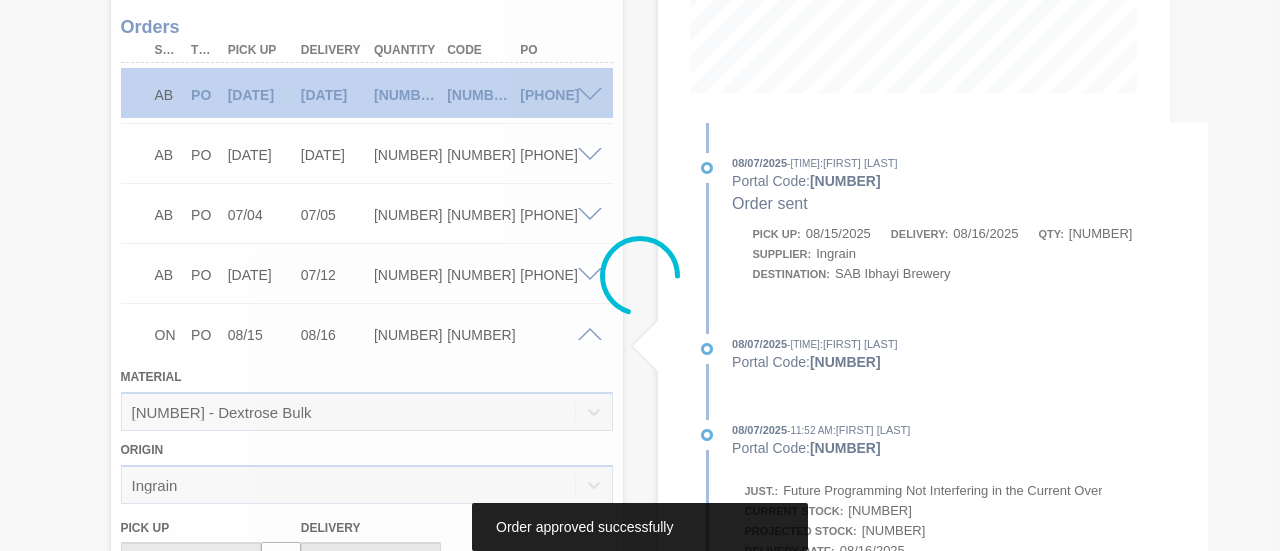 scroll, scrollTop: 470, scrollLeft: 0, axis: vertical 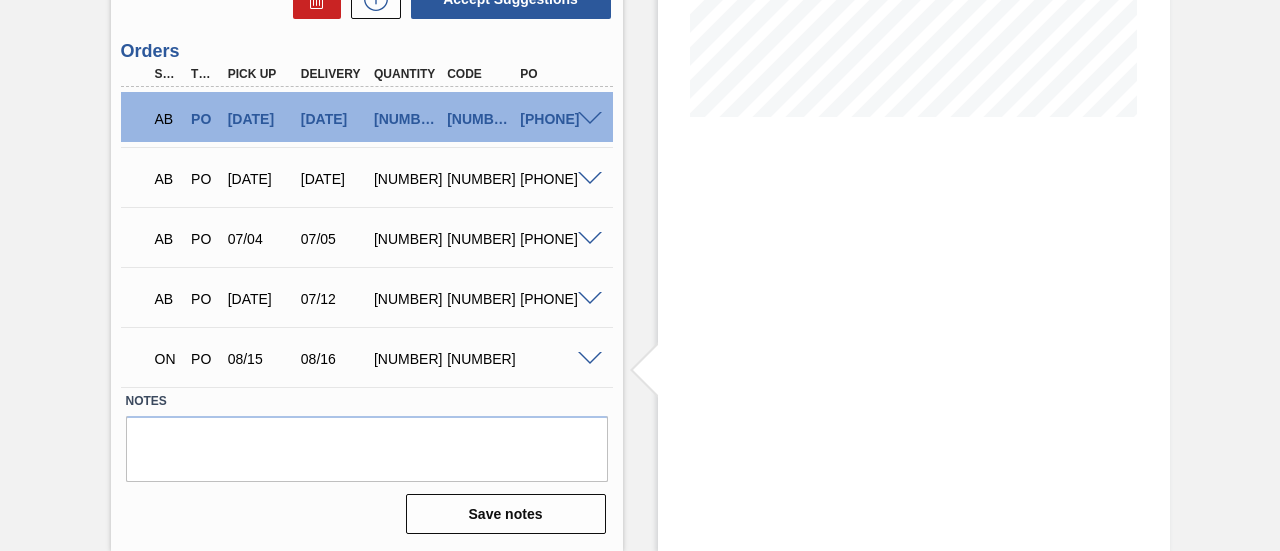 click at bounding box center [590, 359] 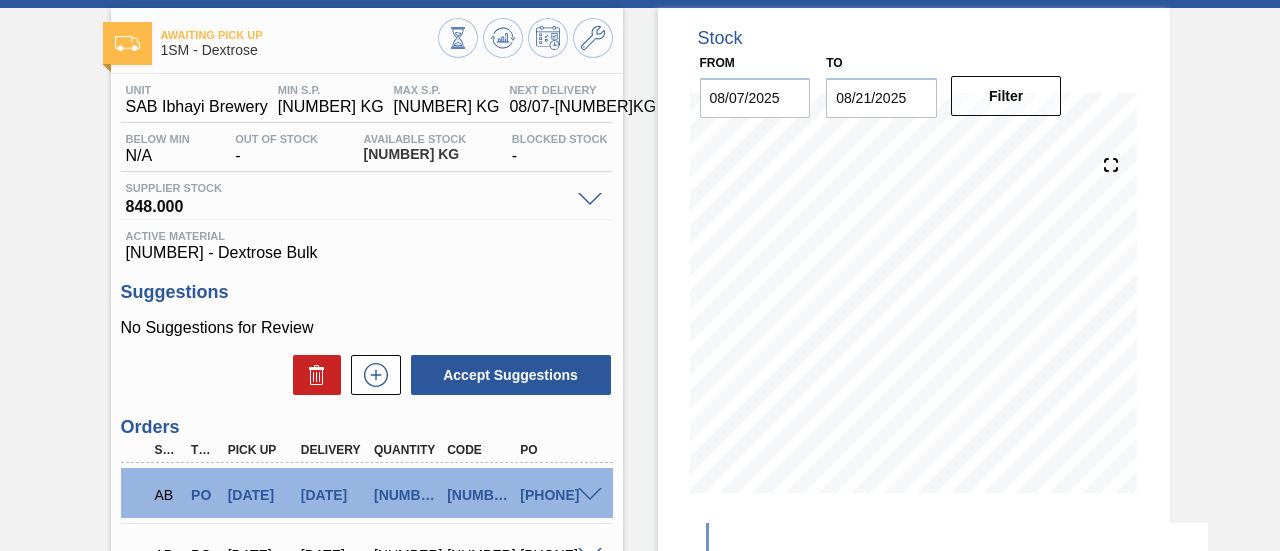 scroll, scrollTop: 0, scrollLeft: 0, axis: both 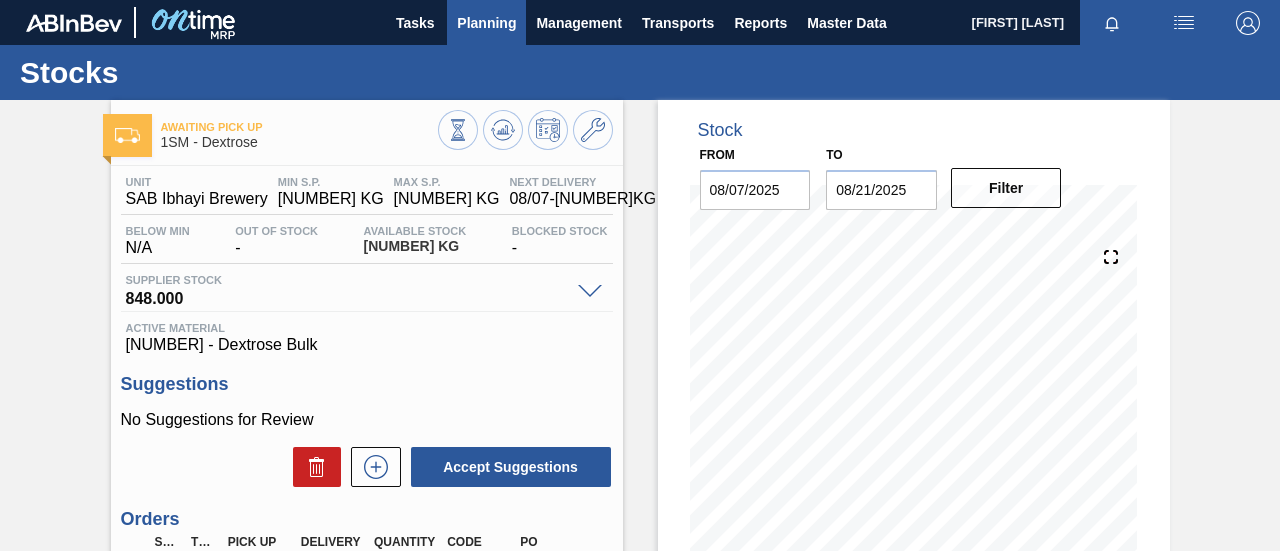 click on "Planning" at bounding box center [486, 23] 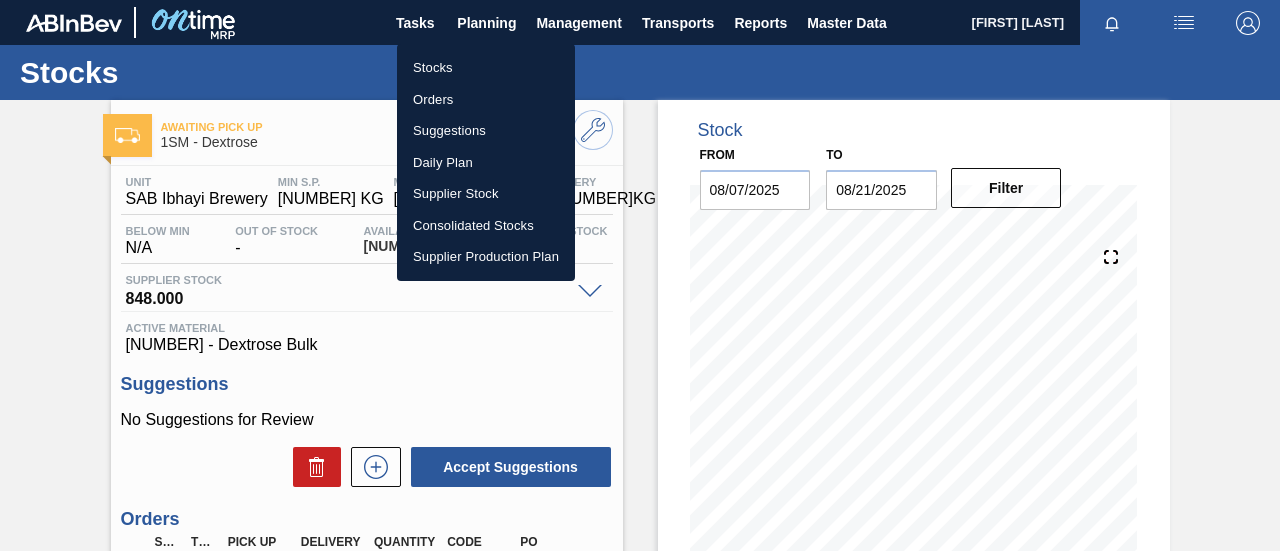 click on "Orders" at bounding box center (486, 100) 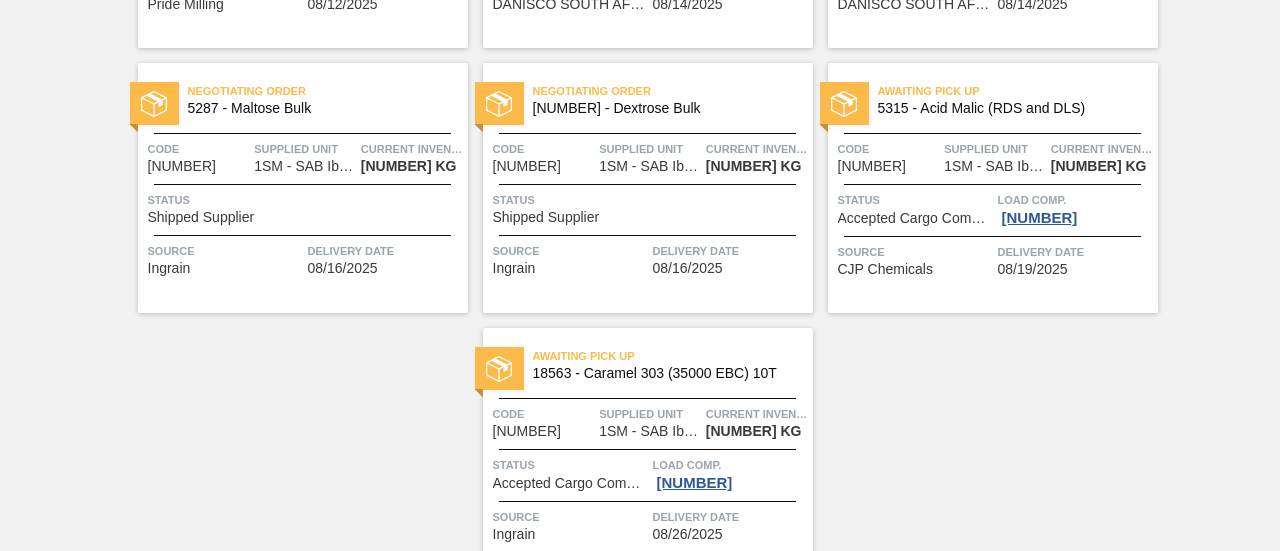scroll, scrollTop: 3380, scrollLeft: 0, axis: vertical 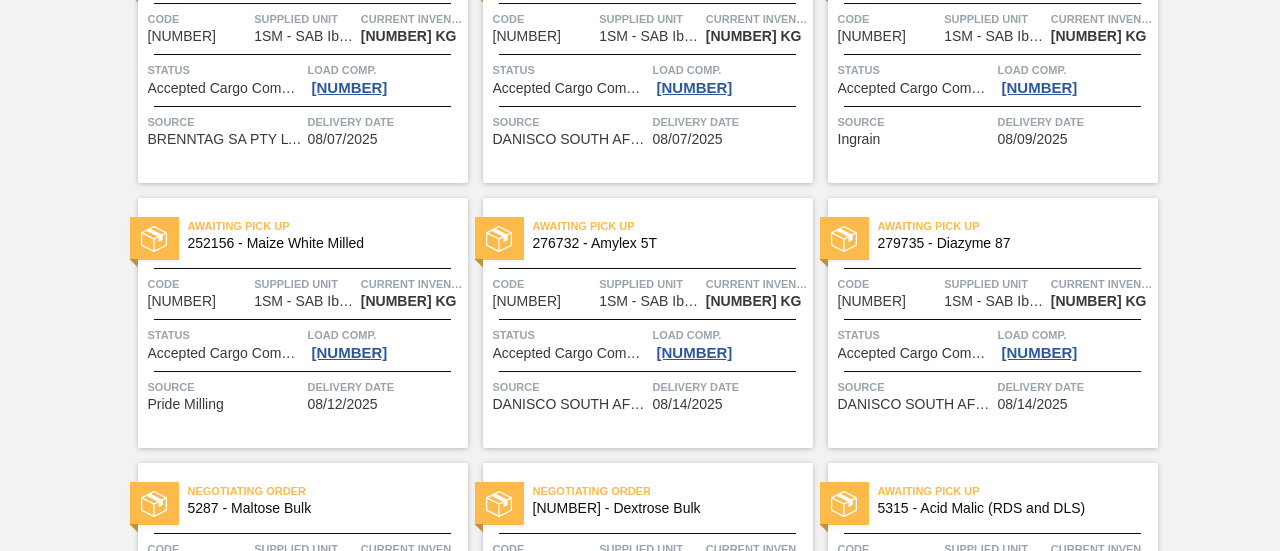 type 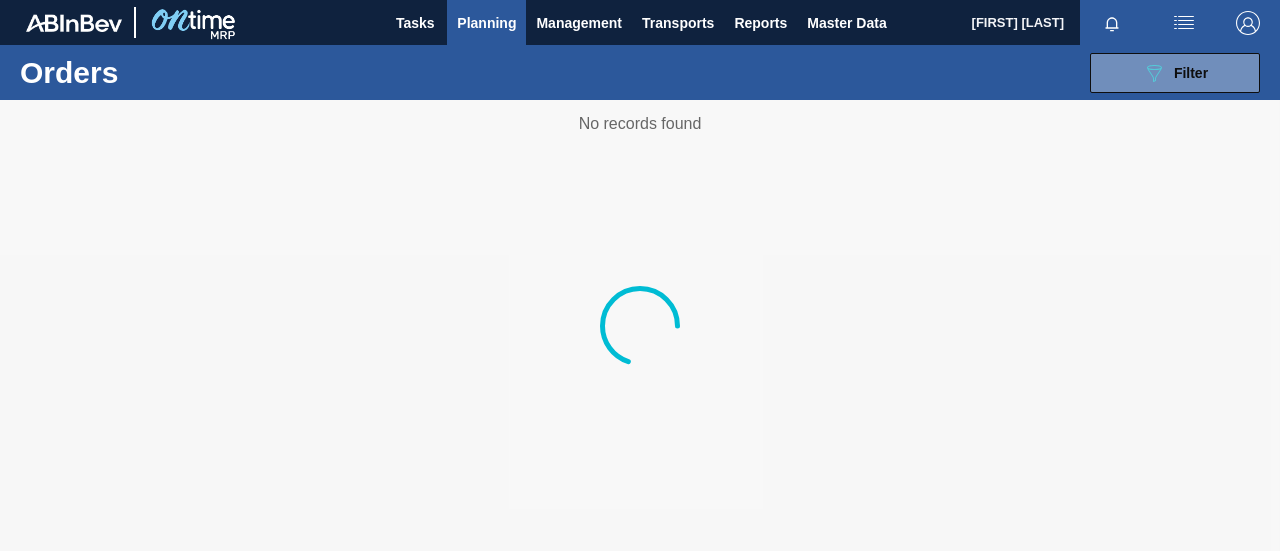 scroll, scrollTop: 0, scrollLeft: 0, axis: both 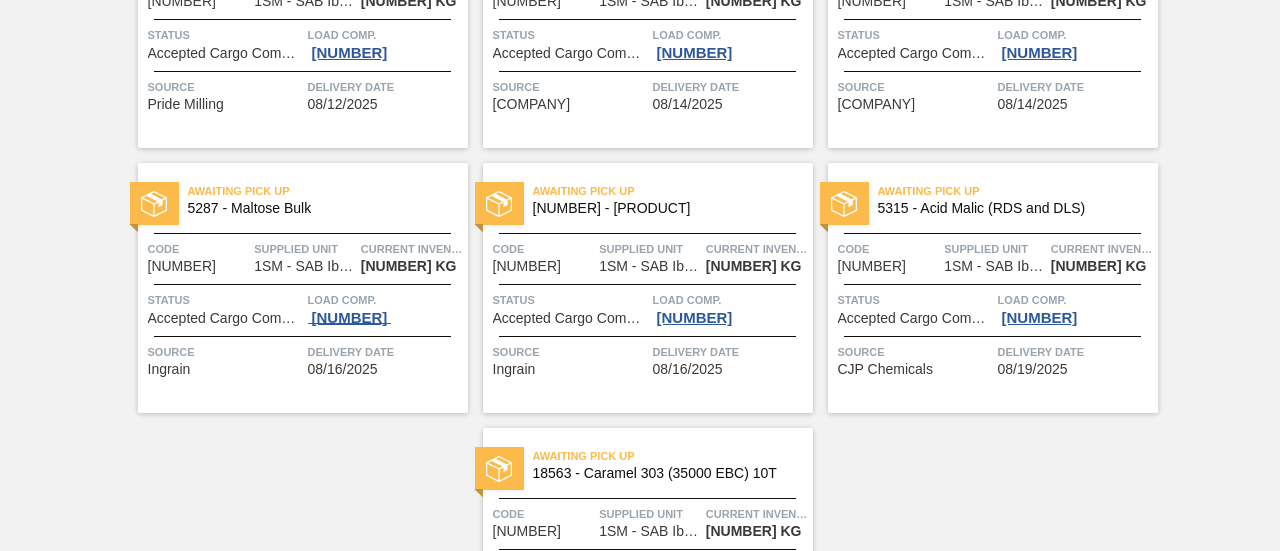 click on "[NUMBER]" at bounding box center (350, 318) 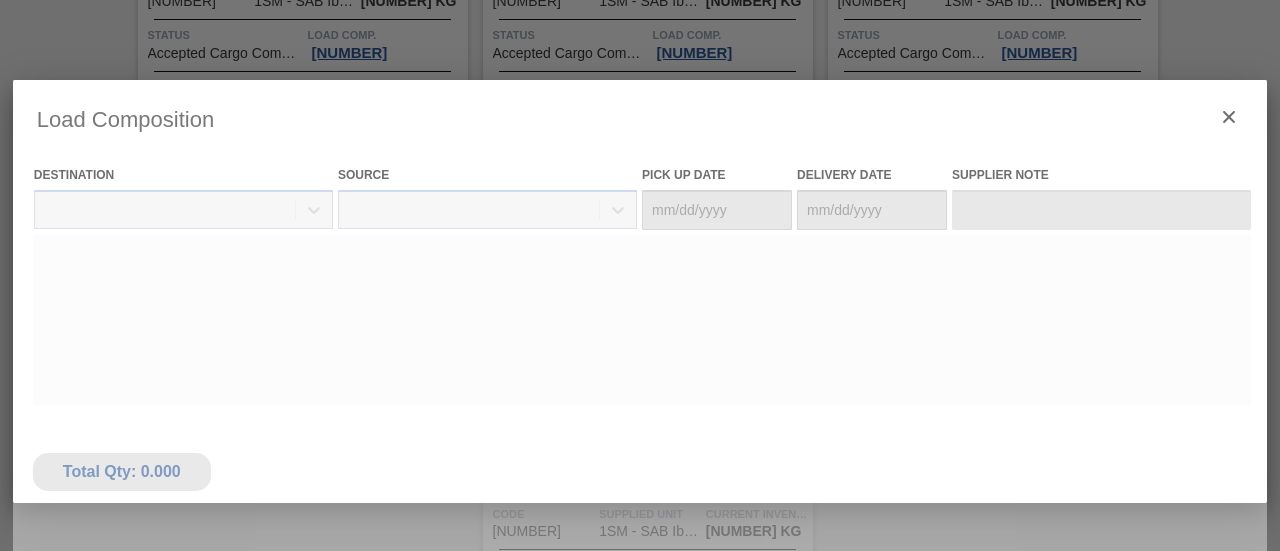 type on "08/15/2025" 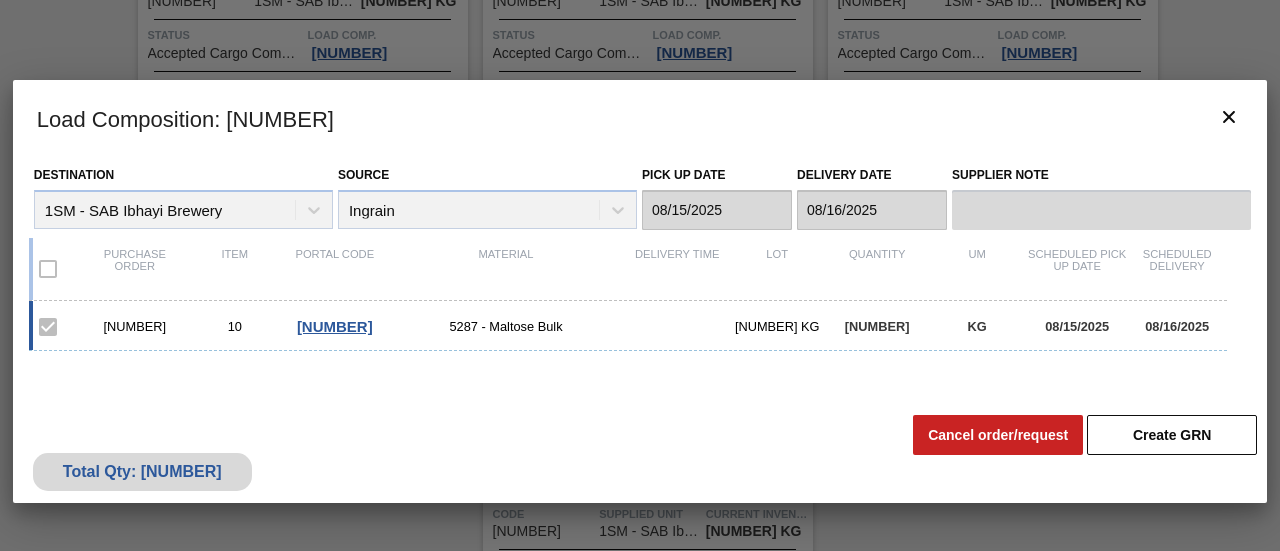 drag, startPoint x: 163, startPoint y: 327, endPoint x: 207, endPoint y: 327, distance: 44 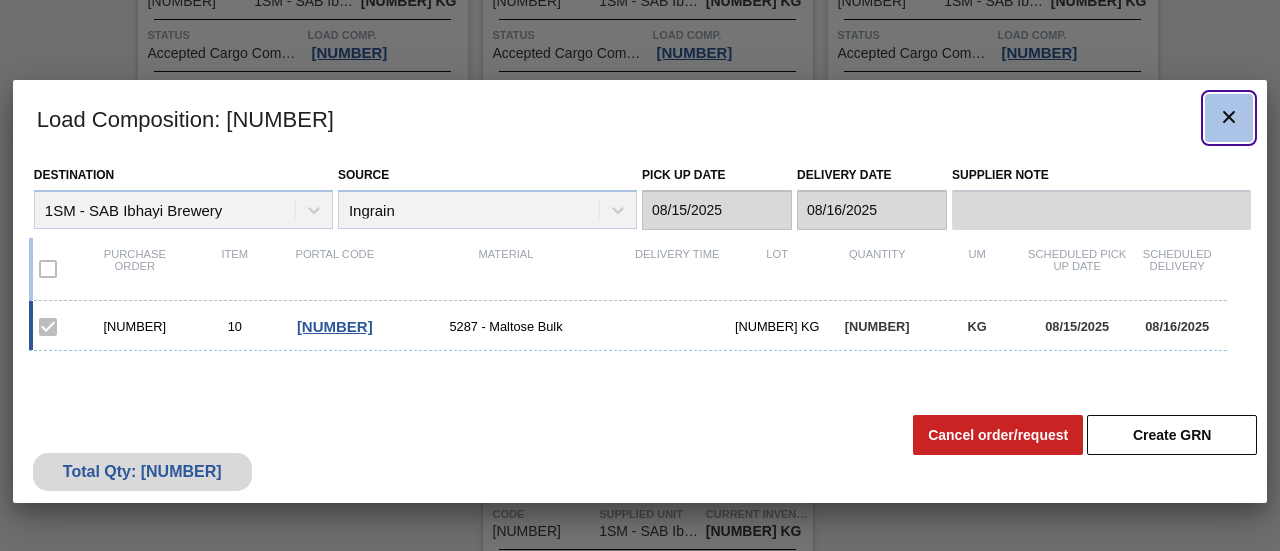 click 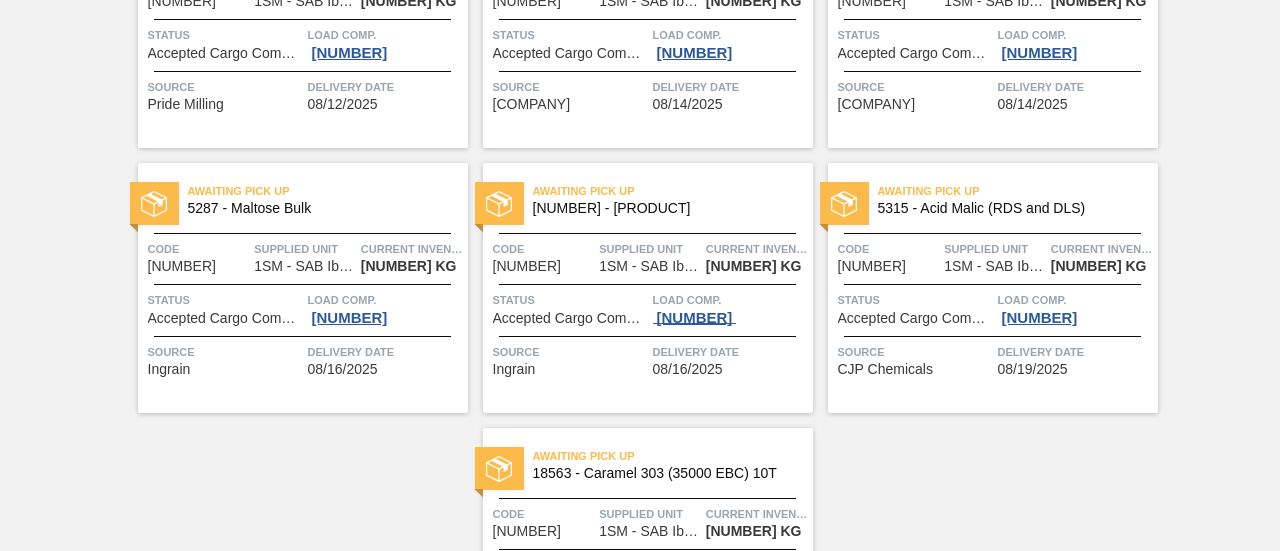click on "18039" at bounding box center [695, 318] 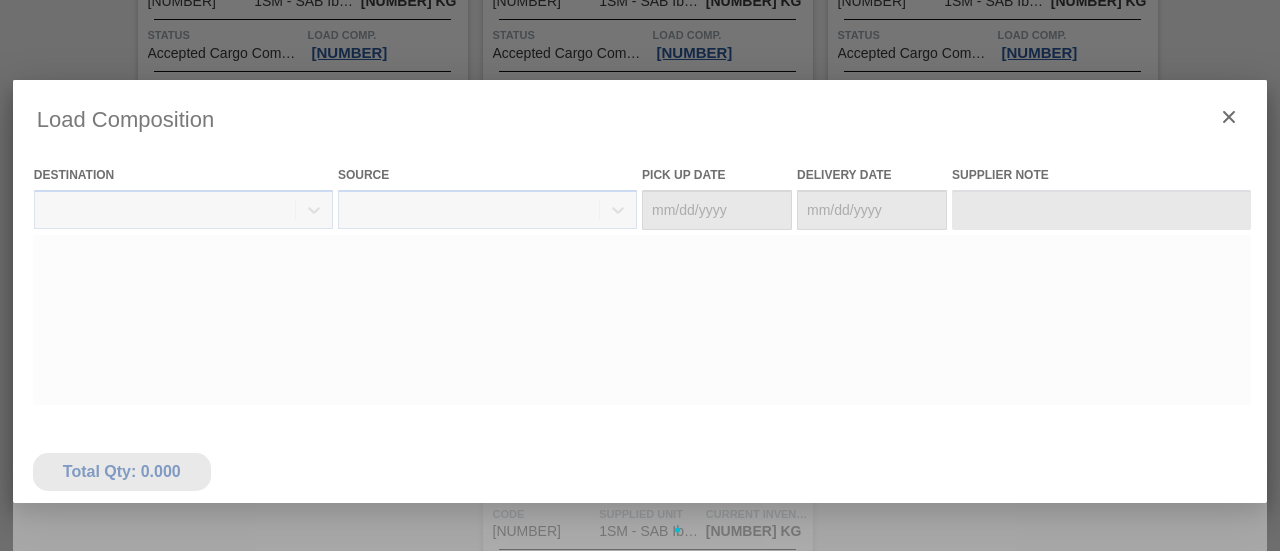 type on "08/15/2025" 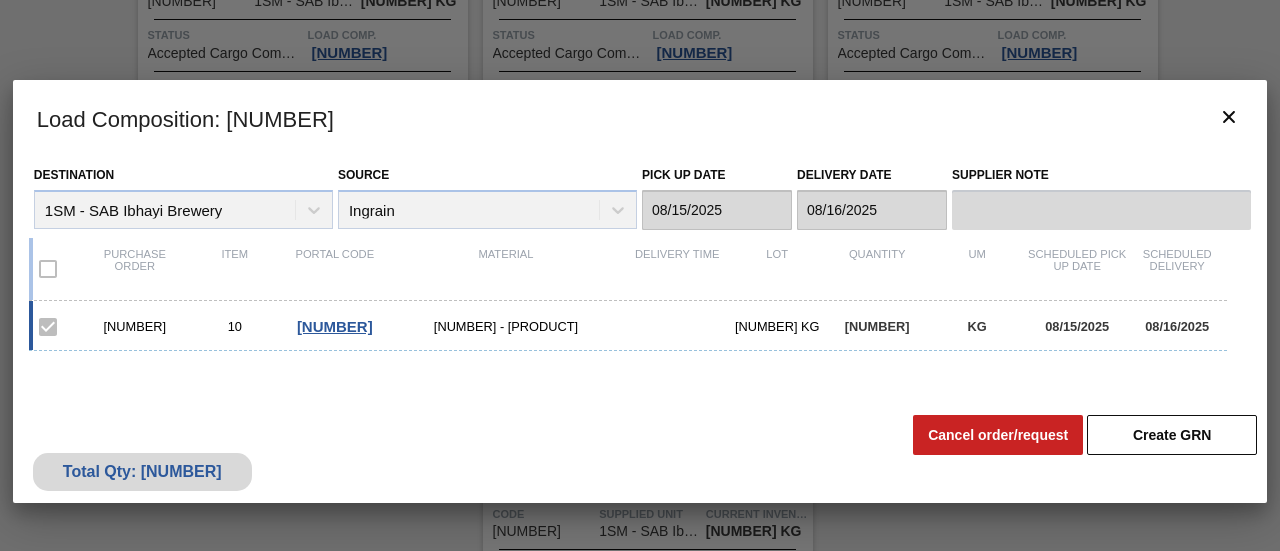 drag, startPoint x: 170, startPoint y: 325, endPoint x: 92, endPoint y: 326, distance: 78.00641 